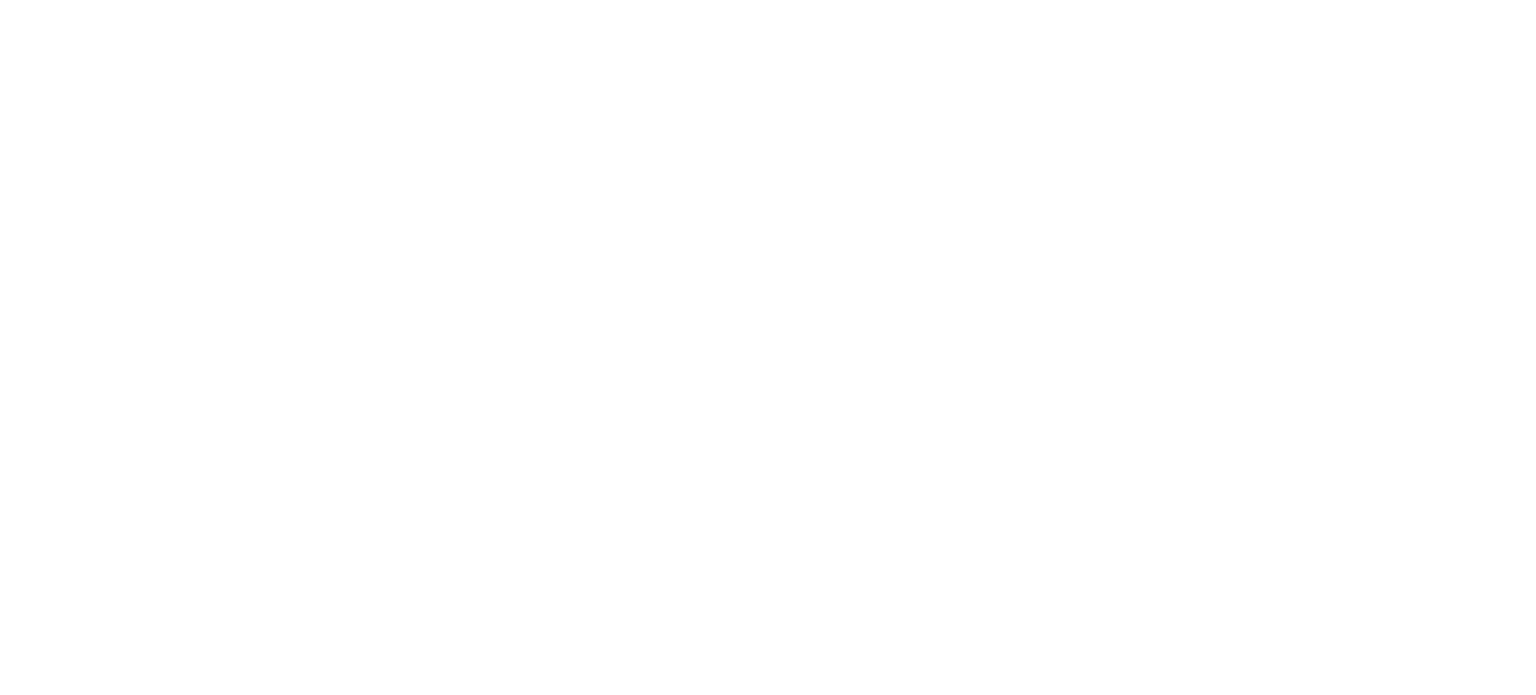 scroll, scrollTop: 0, scrollLeft: 0, axis: both 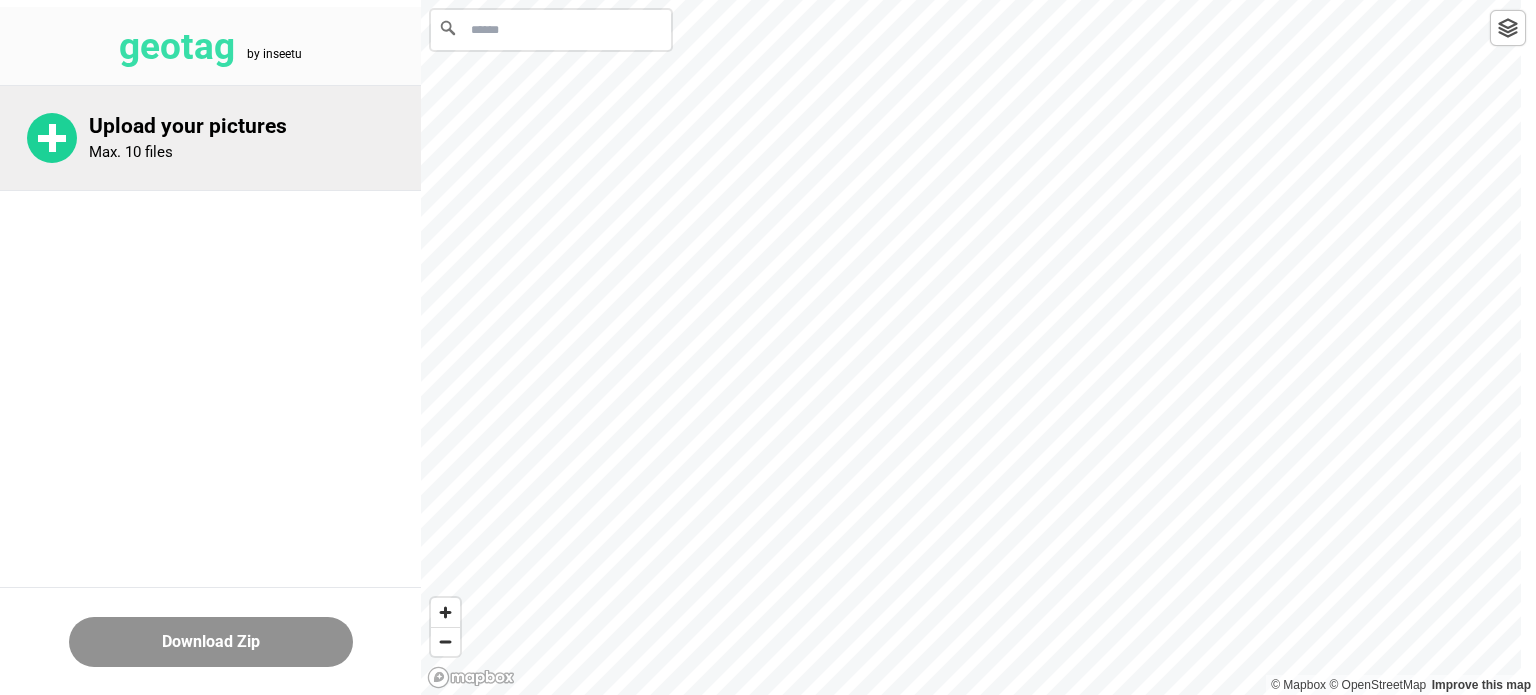 click on "Upload your pictures" at bounding box center [255, 126] 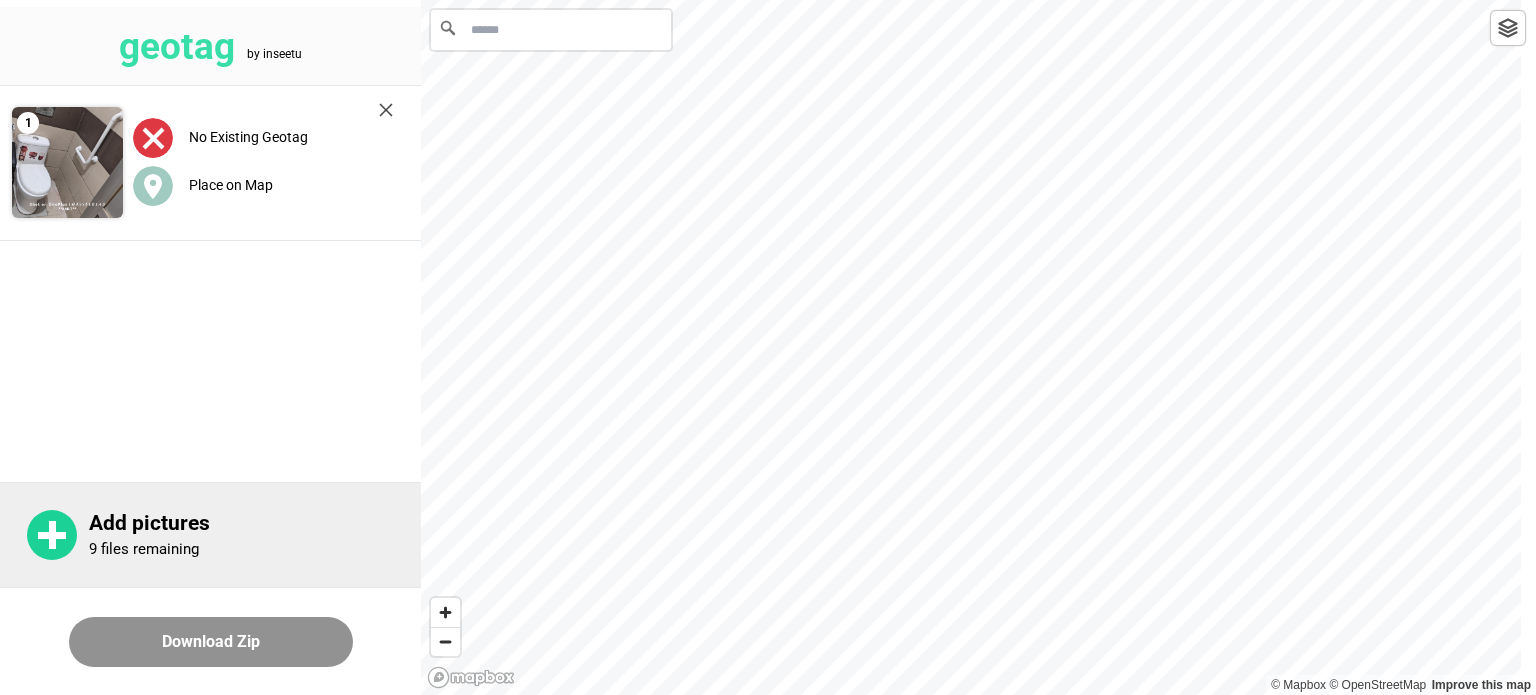 click on "Add pictures 9 files remaining" at bounding box center [210, 534] 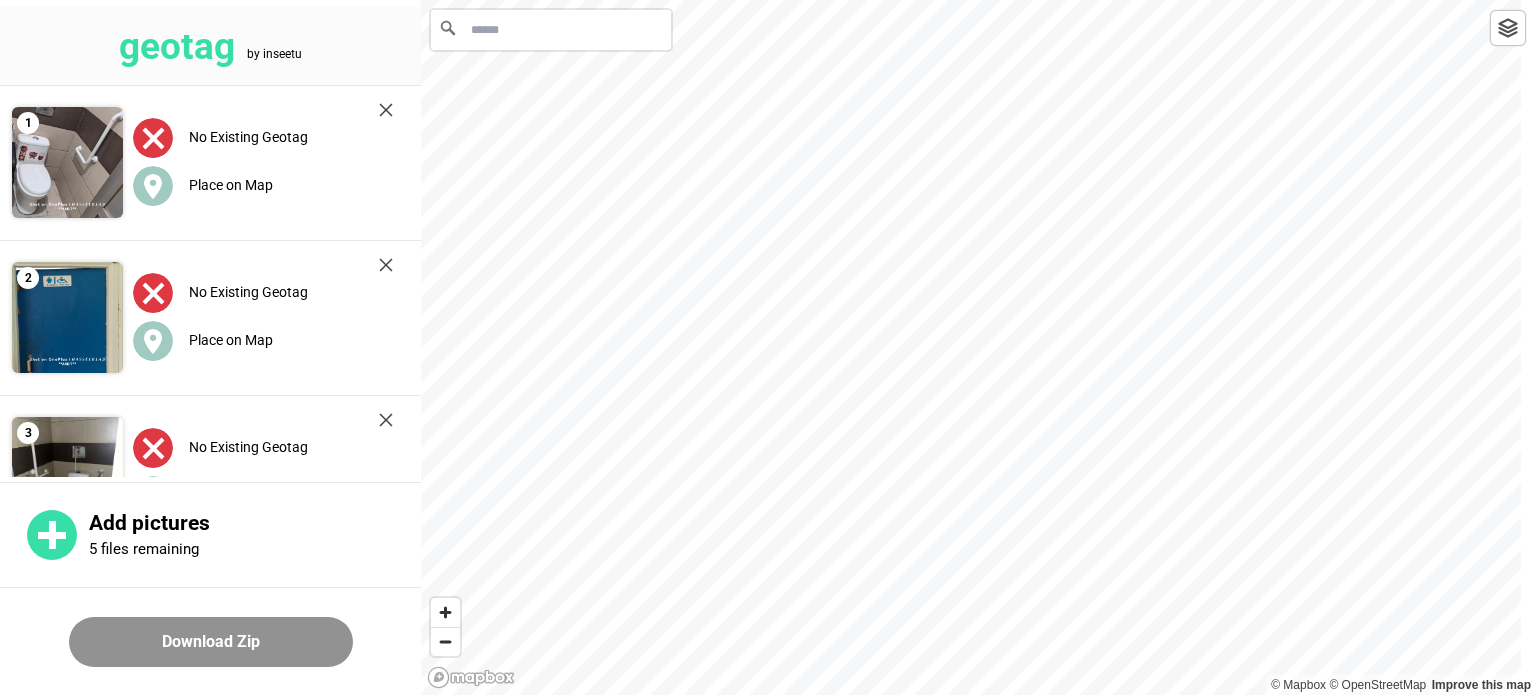 click at bounding box center (551, 30) 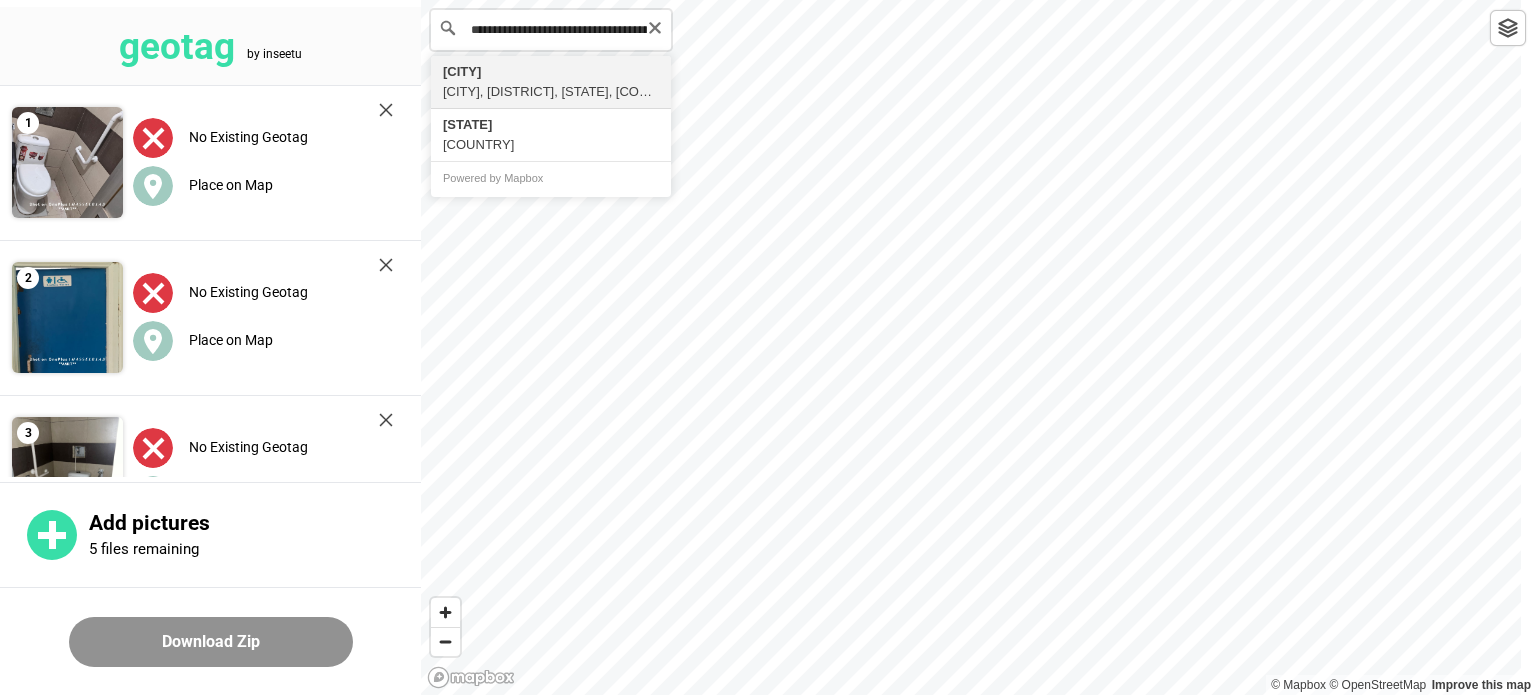 type on "**********" 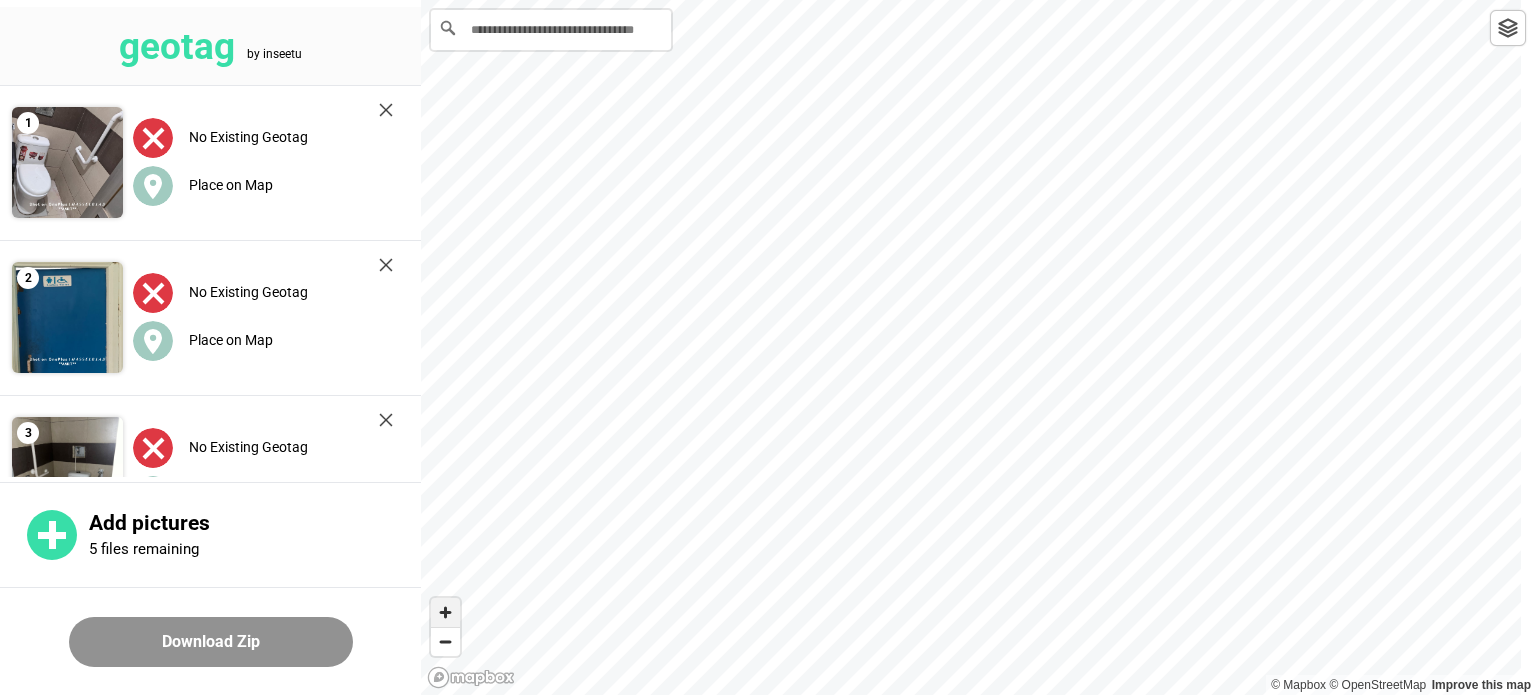 click at bounding box center (445, 612) 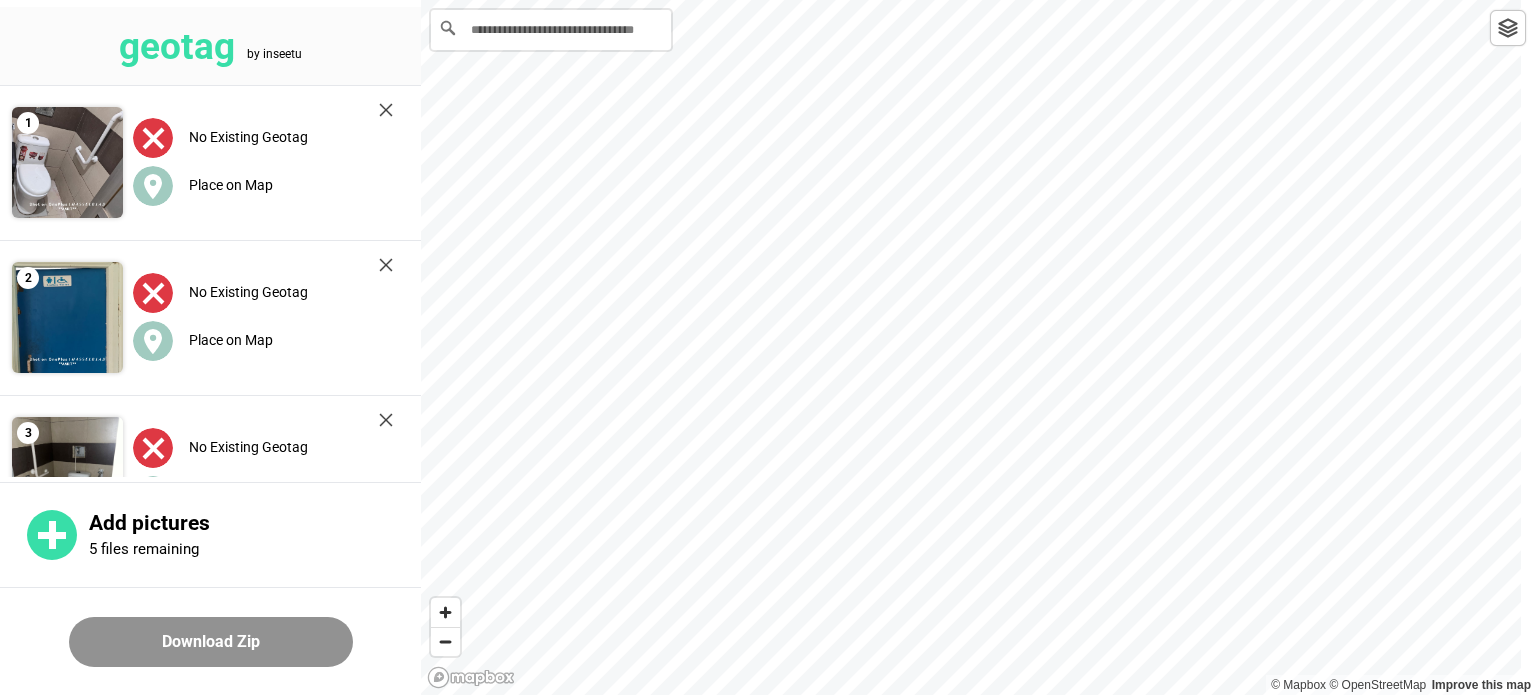 click at bounding box center (1508, 28) 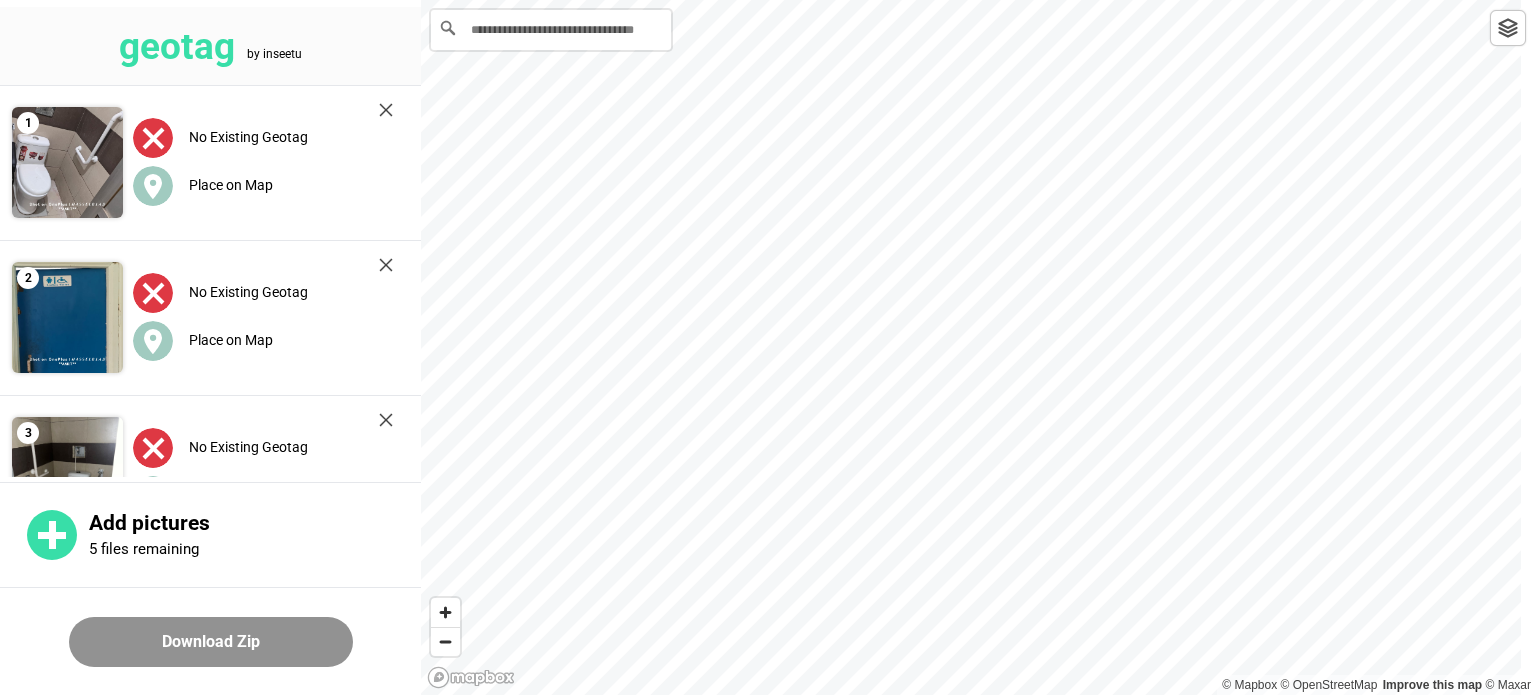click at bounding box center [1508, 28] 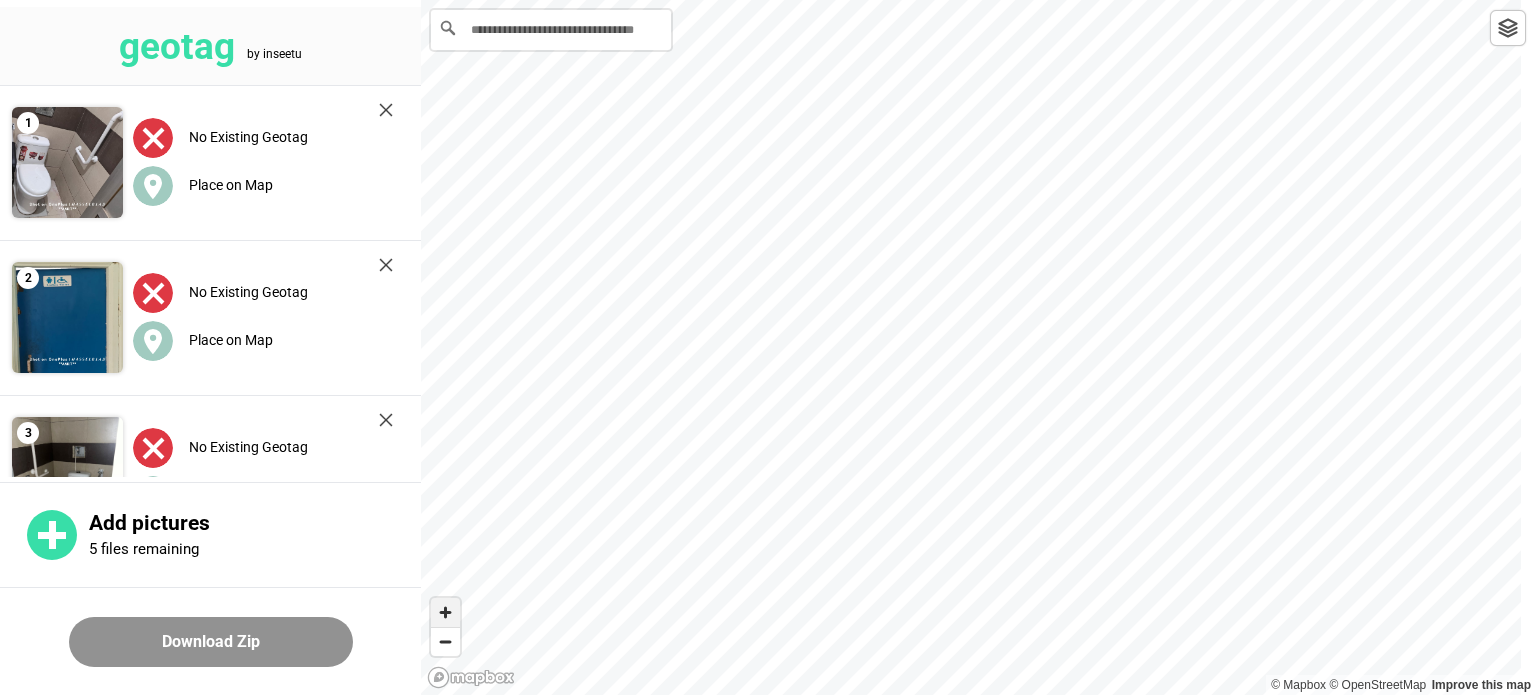 click at bounding box center [445, 612] 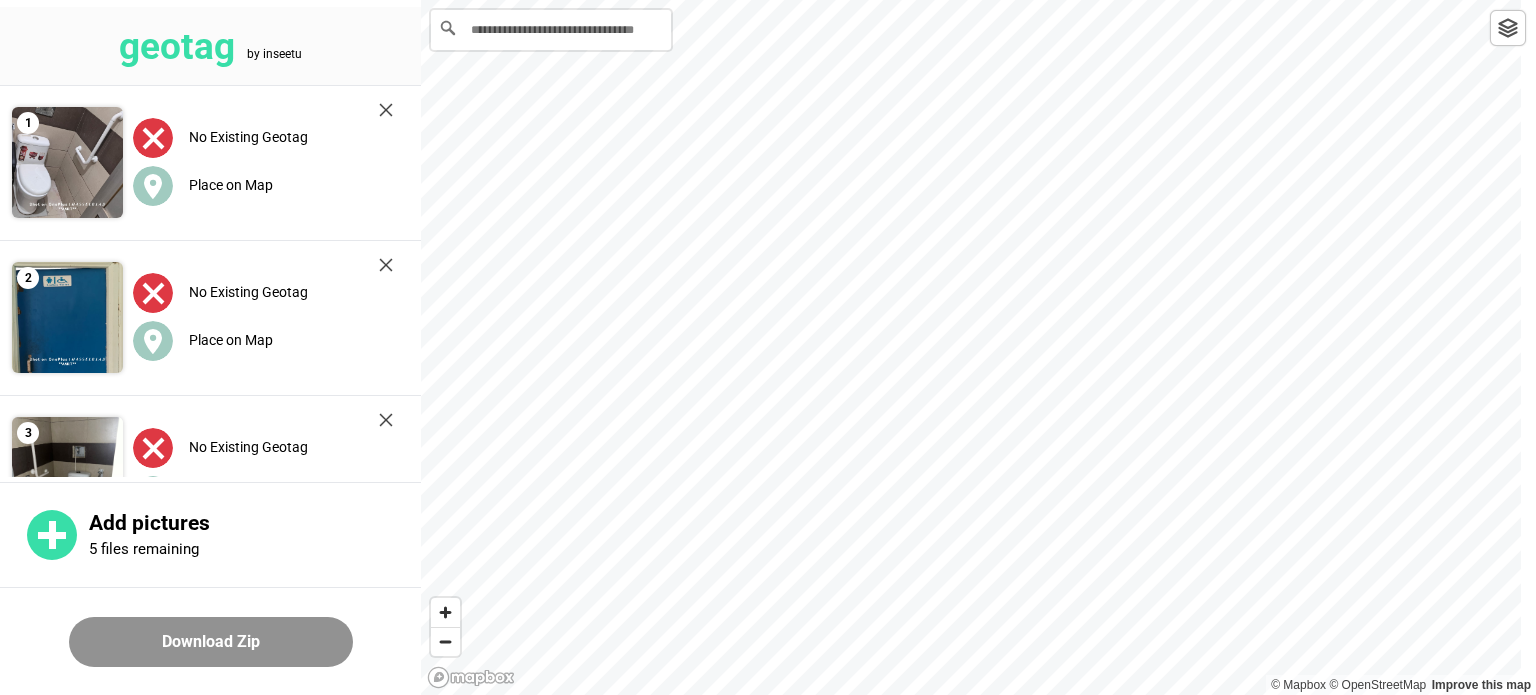 click at bounding box center [1508, 28] 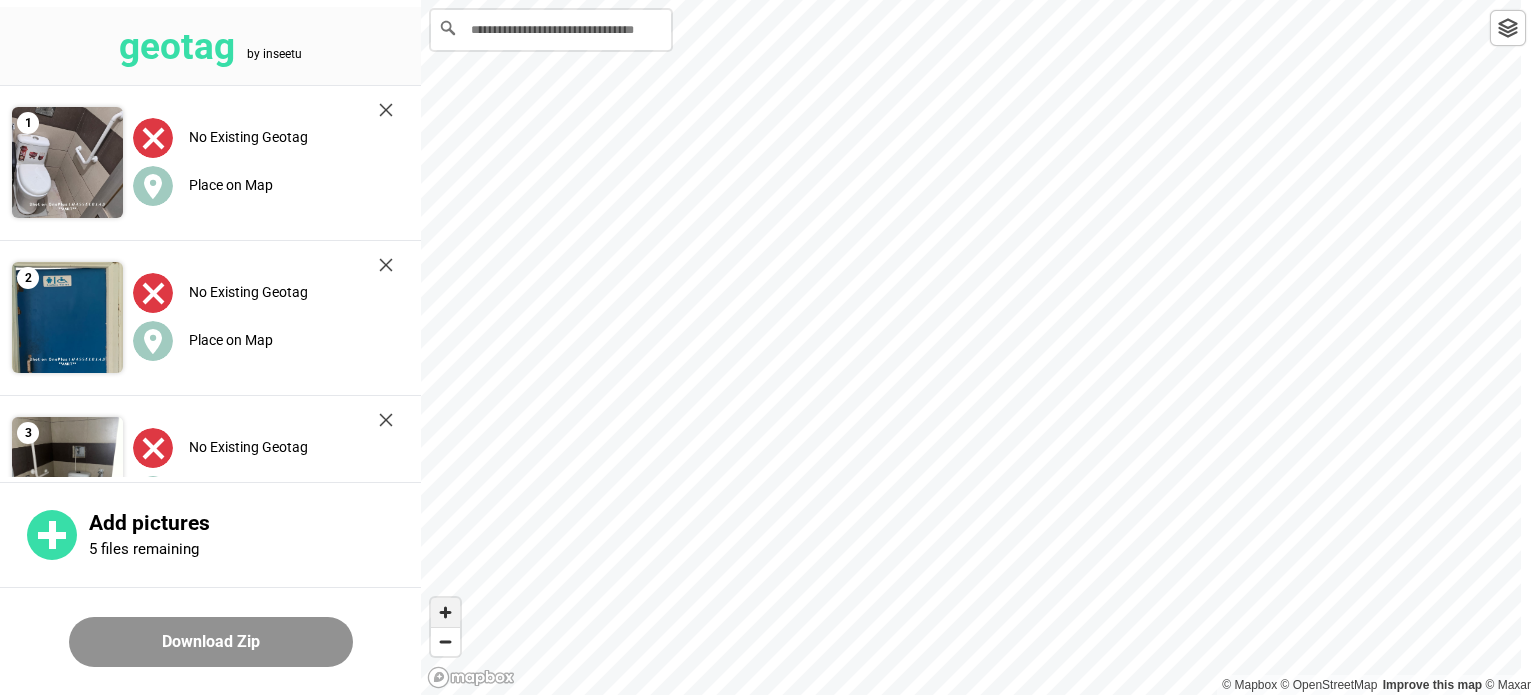 click at bounding box center [445, 612] 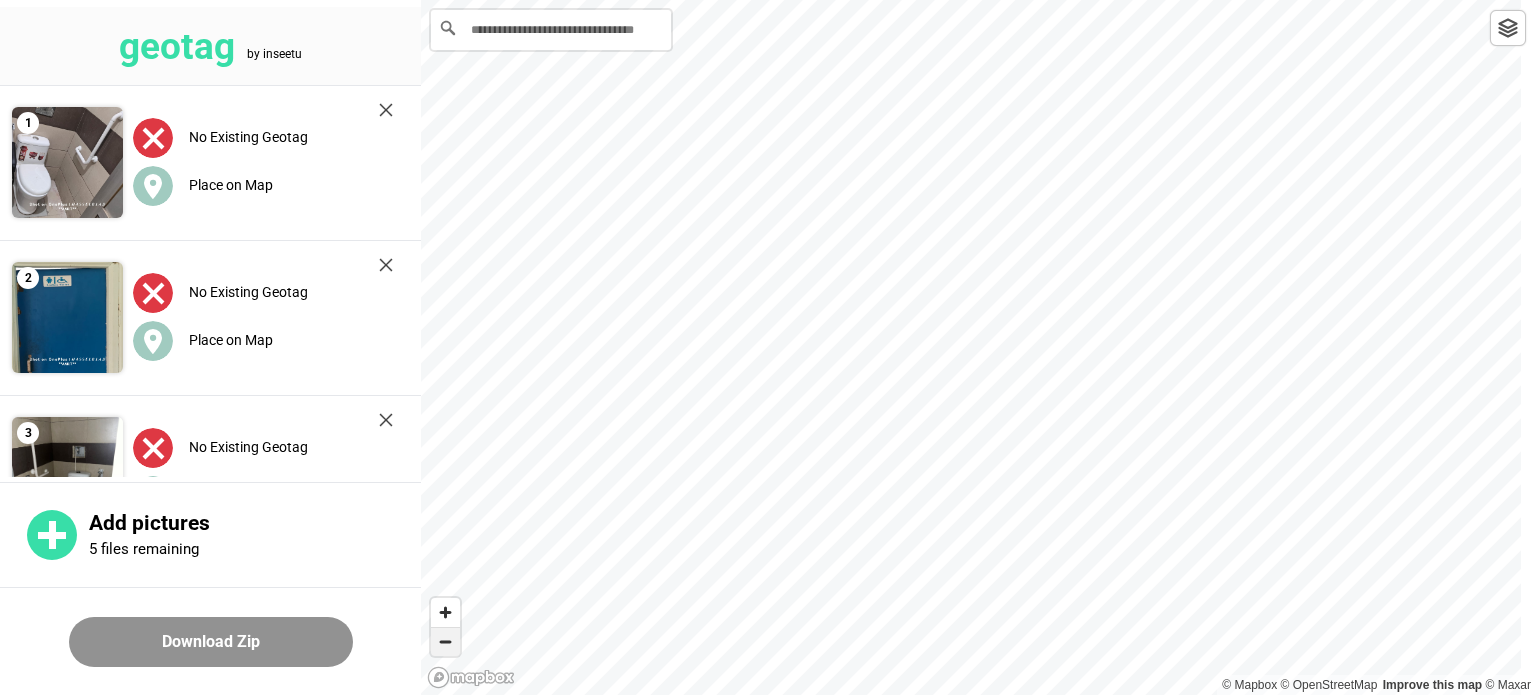 click at bounding box center [445, 642] 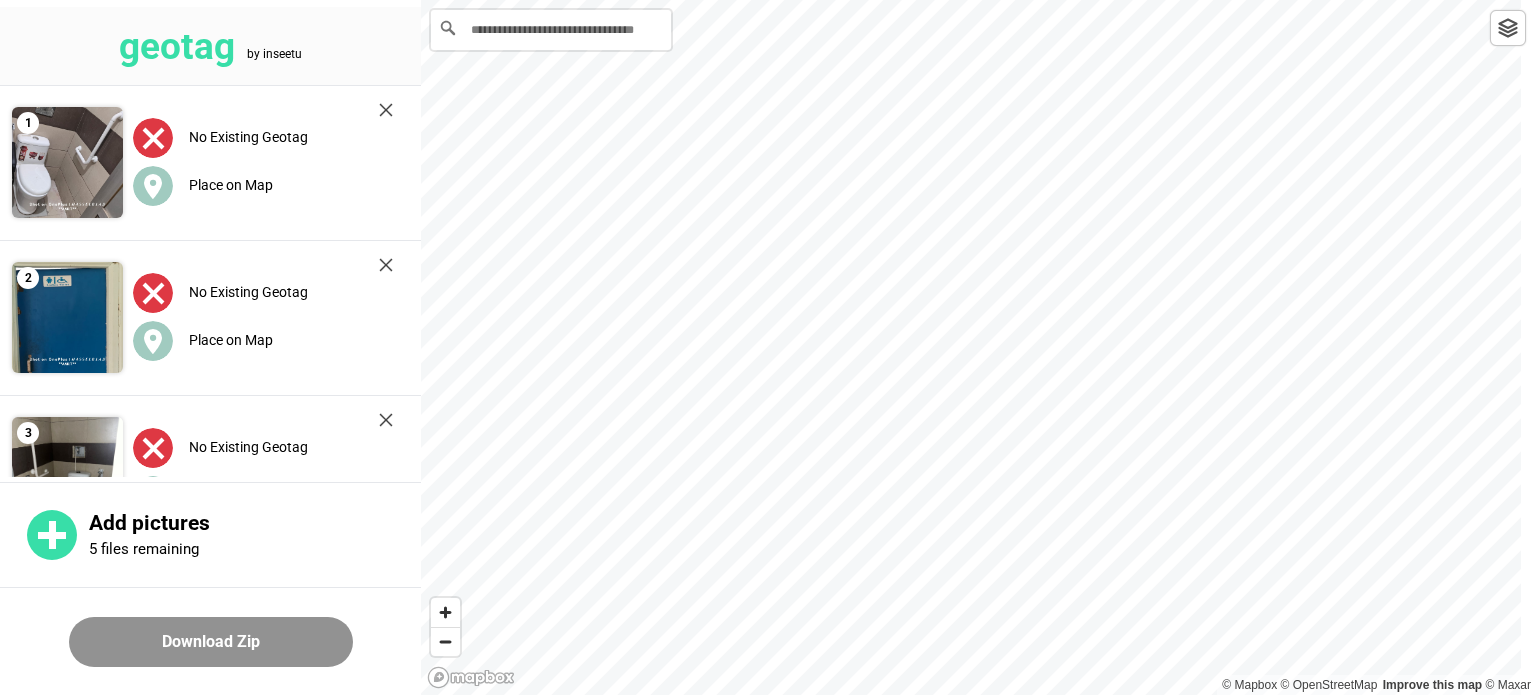click at bounding box center (1508, 28) 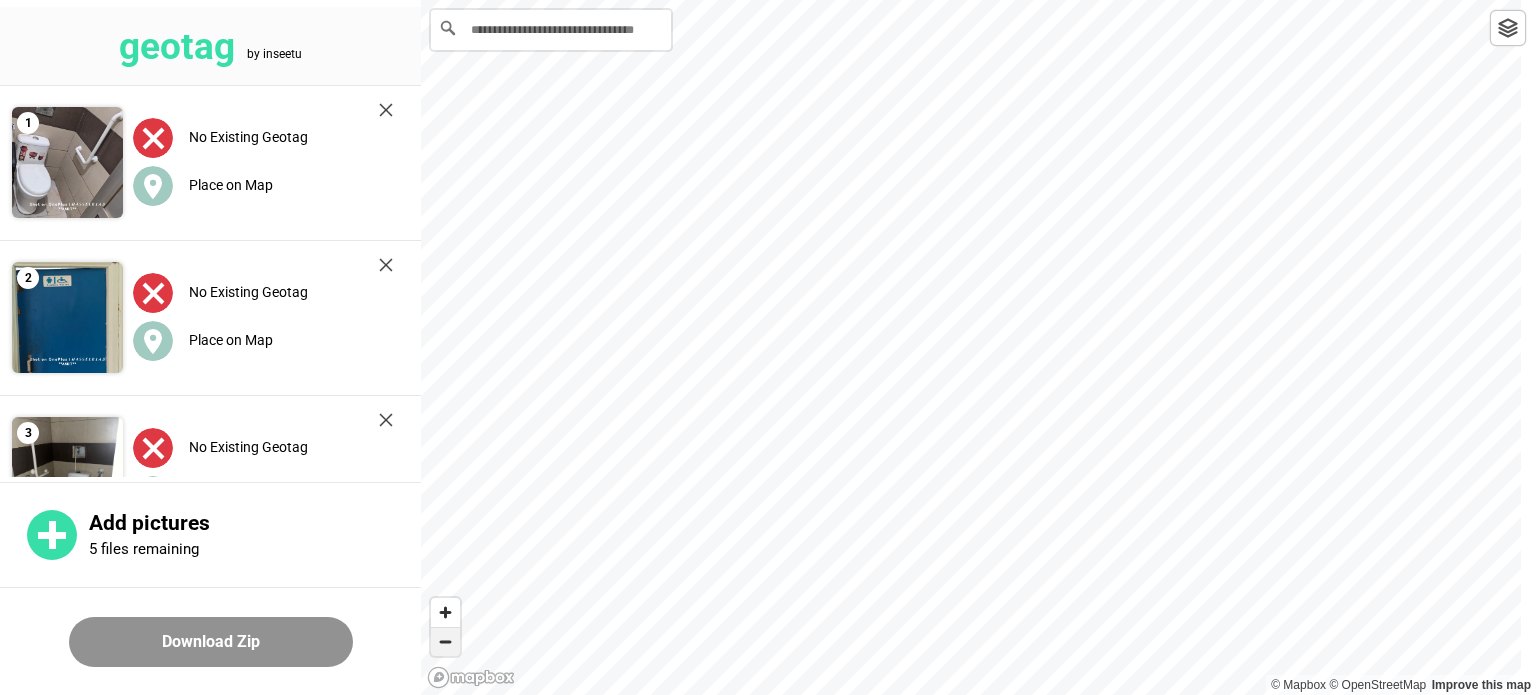 click at bounding box center [445, 642] 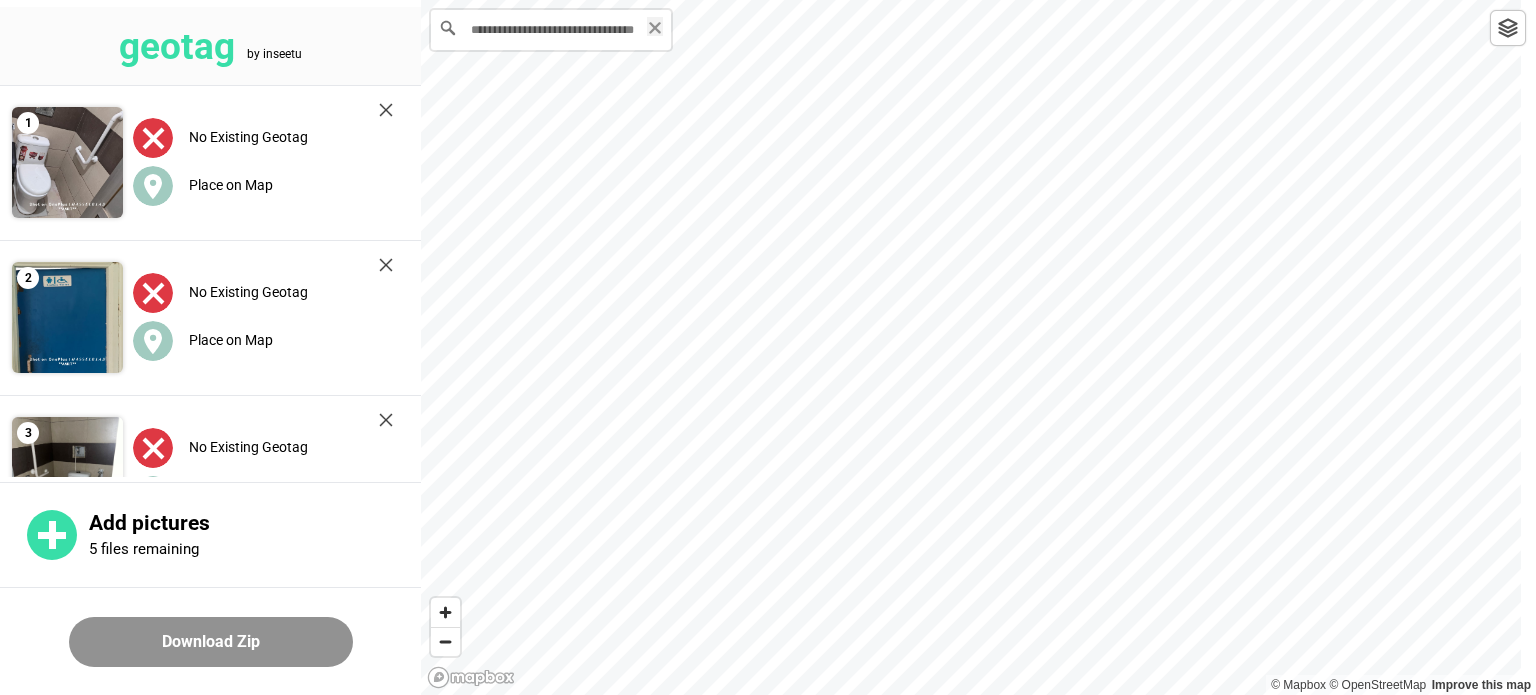 click 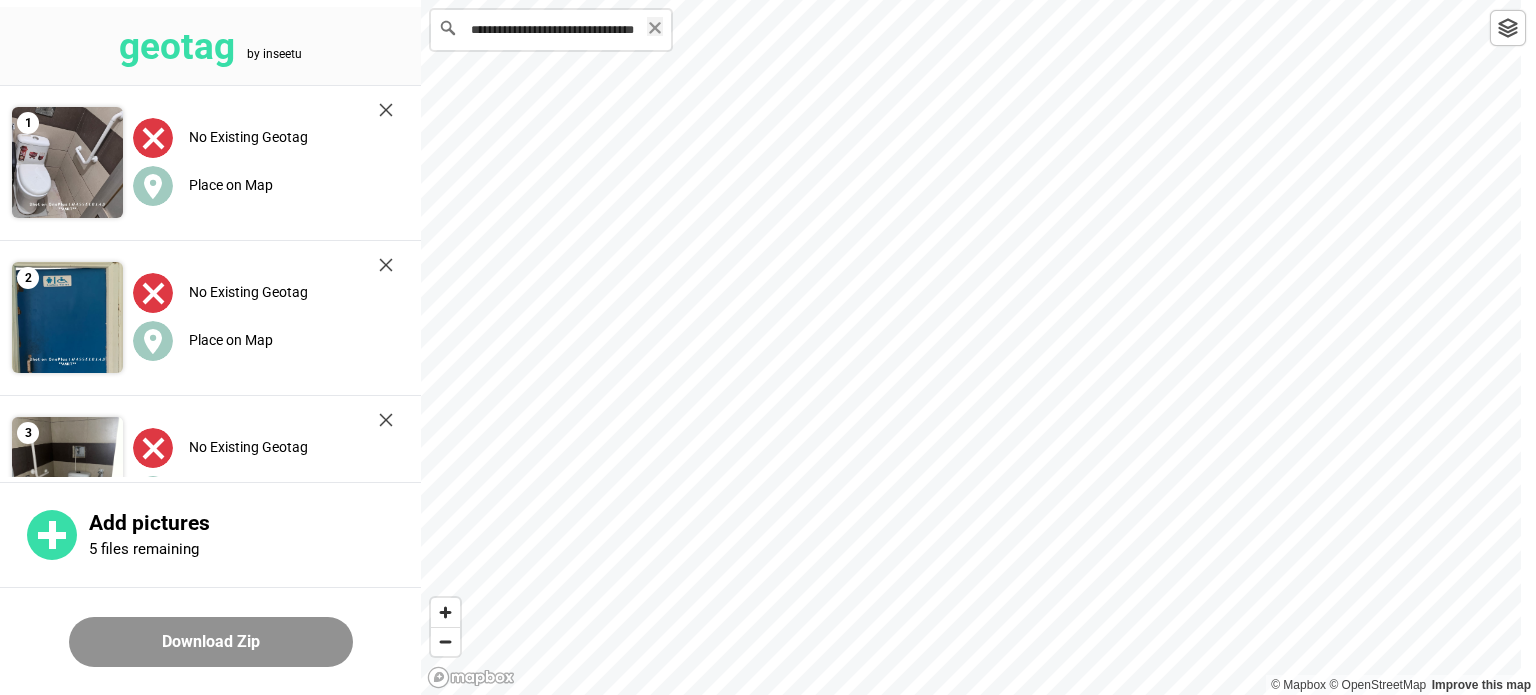 type 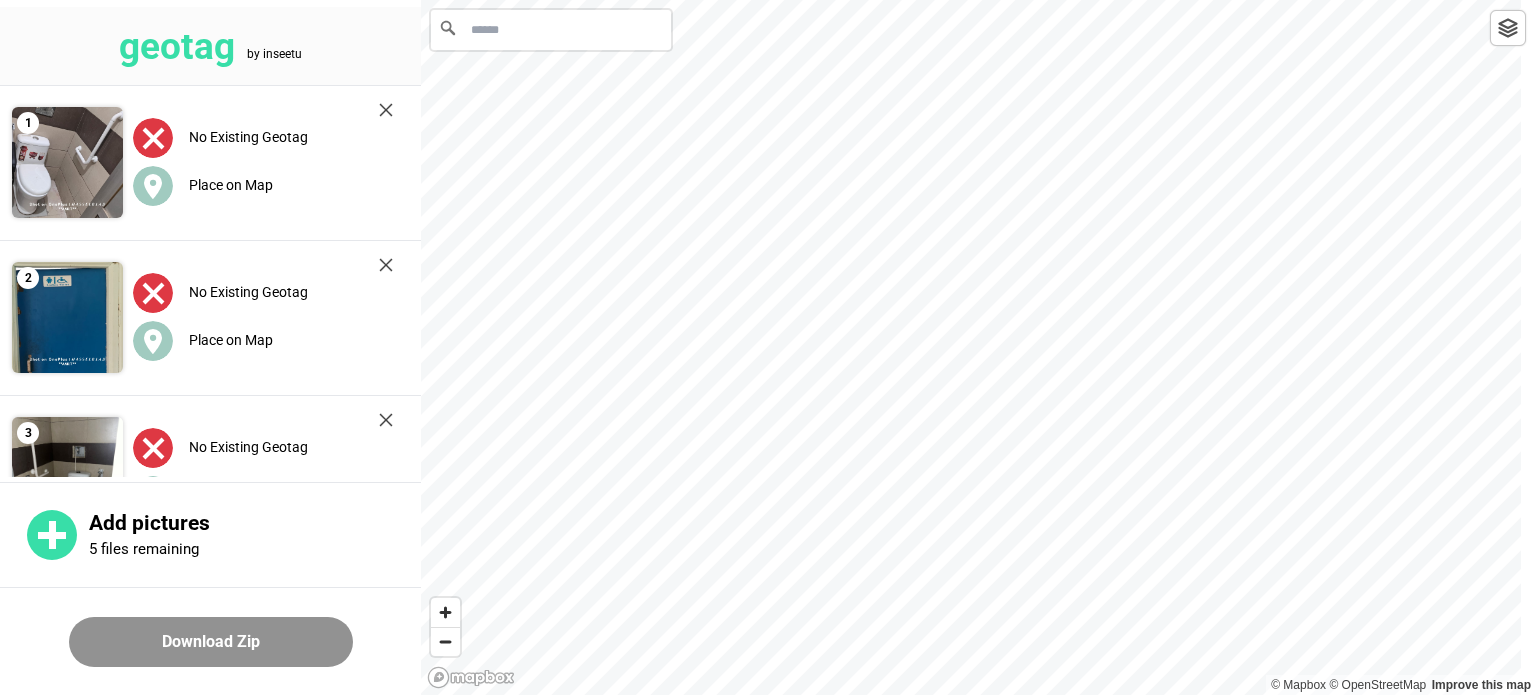 click on "geotag by inseetu 1 No Existing Geotag Place on Map  2 No Existing Geotag Place on Map  3 No Existing Geotag Place on Map  4 No Existing Geotag Place on Map  5 No Existing Geotag Place on Map  Add pictures 5 files remaining  Download Zip  [CITY]  [STATE], [COUNTRY] [CITY]  [NEIGHBORHOOD], [CITY], [STATE], [COUNTRY] [STATE]  [COUNTRY] [INSTITUTION_NAME]  [NEIGHBORHOOD], [CITY], [CITY_NAME], [STATE], [COUNTRY] [INSTITUTION_NAME]  [NEIGHBORHOOD], [CITY], [STATE], [COUNTRY] Powered by Mapbox © Mapbox   © OpenStreetMap   Improve this map" at bounding box center (768, 0) 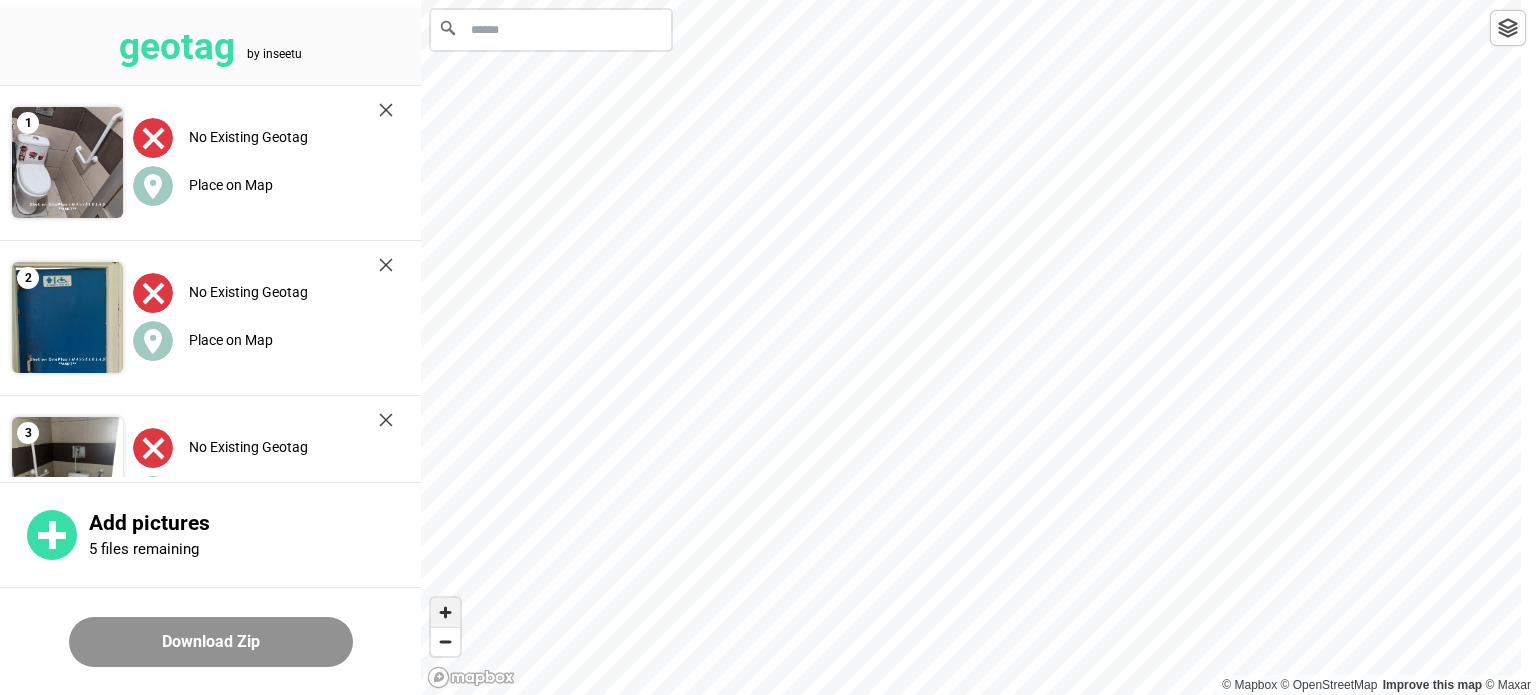 click at bounding box center [445, 612] 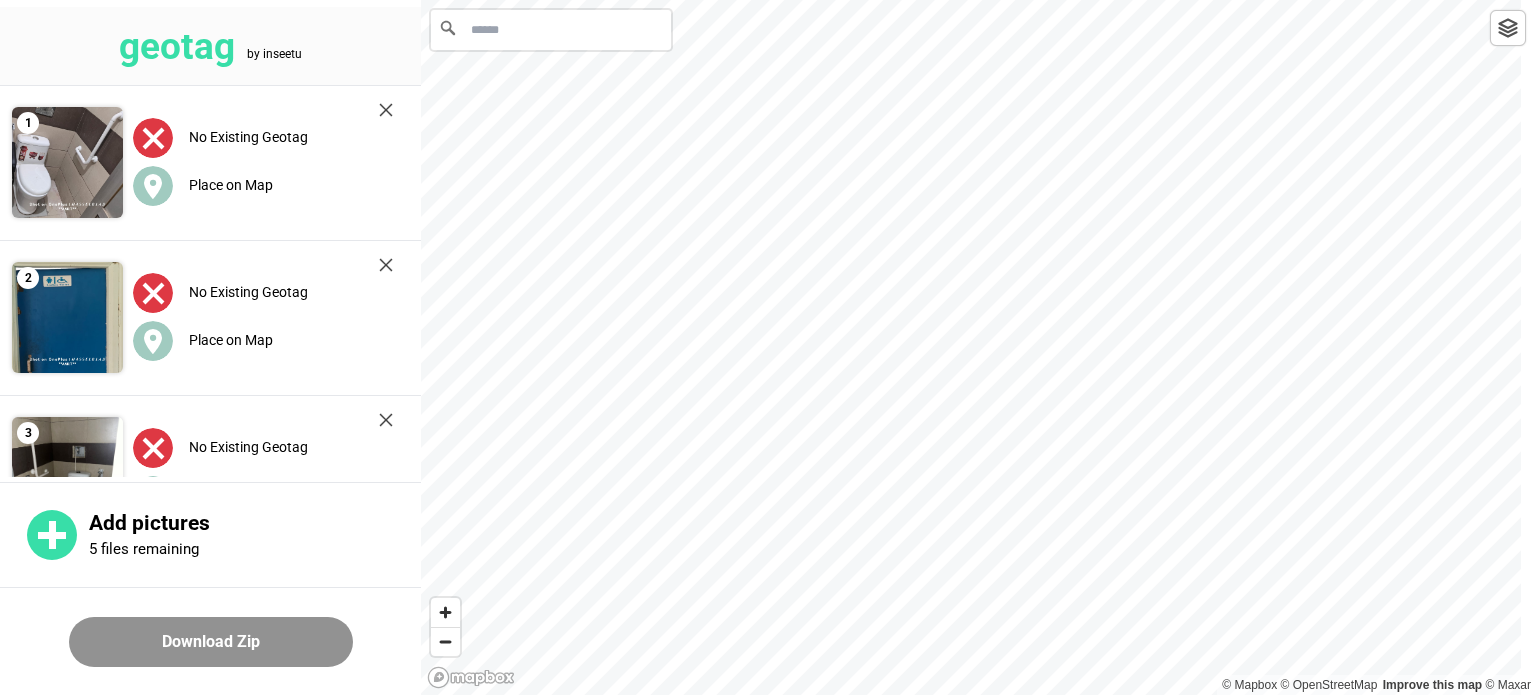 click on "geotag by inseetu 1 No Existing Geotag Place on Map  2 No Existing Geotag Place on Map  3 No Existing Geotag Place on Map  4 No Existing Geotag Place on Map  5 No Existing Geotag Place on Map  Add pictures 5 files remaining  Download Zip  [CITY]  [STATE], [COUNTRY] [CITY]  [NEIGHBORHOOD], [CITY], [STATE], [COUNTRY] [STATE]  [COUNTRY] [INSTITUTION_NAME]  [NEIGHBORHOOD], [CITY], [CITY_NAME], [STATE], [COUNTRY] [INSTITUTION_NAME]  [NEIGHBORHOOD], [CITY], [STATE], [COUNTRY] Powered by Mapbox © Mapbox   © OpenStreetMap   Improve this map   © Maxar" at bounding box center [768, 0] 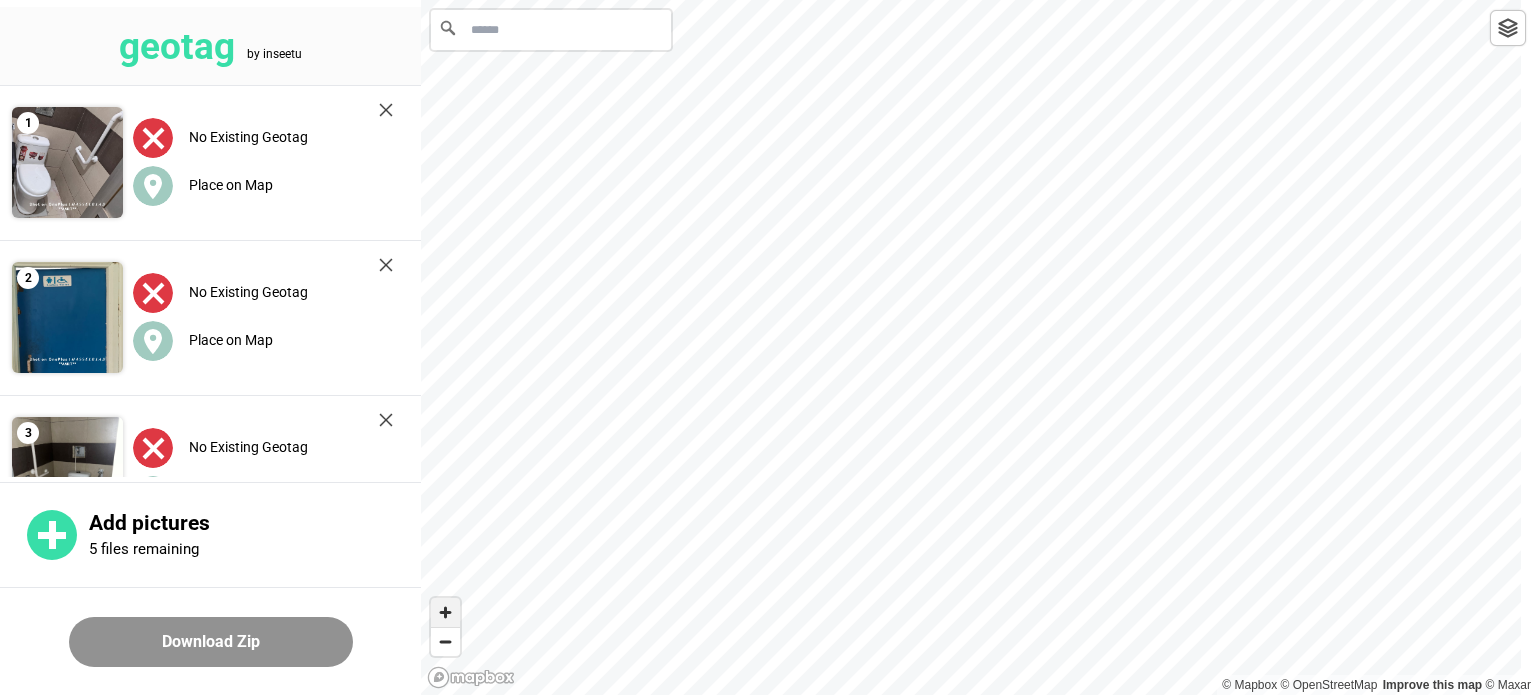 click at bounding box center (445, 612) 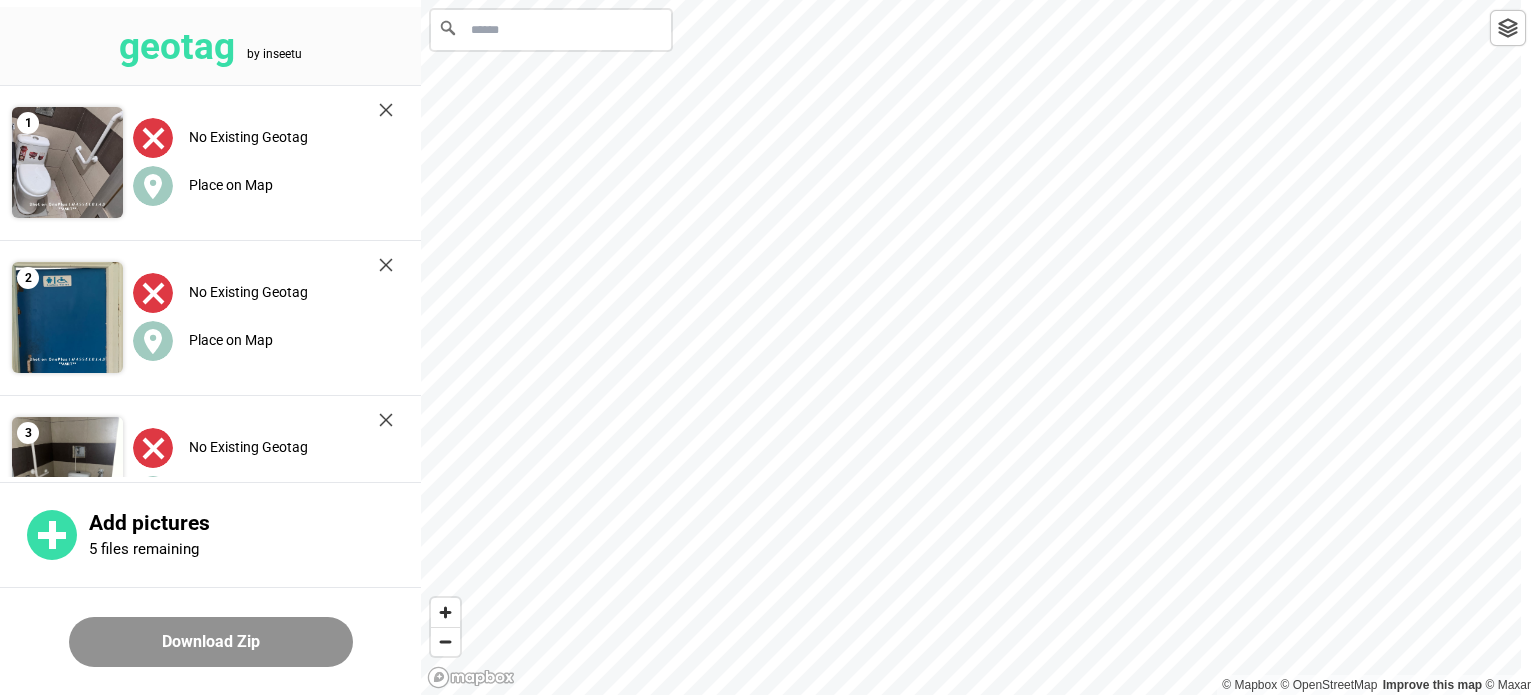 click at bounding box center (1508, 28) 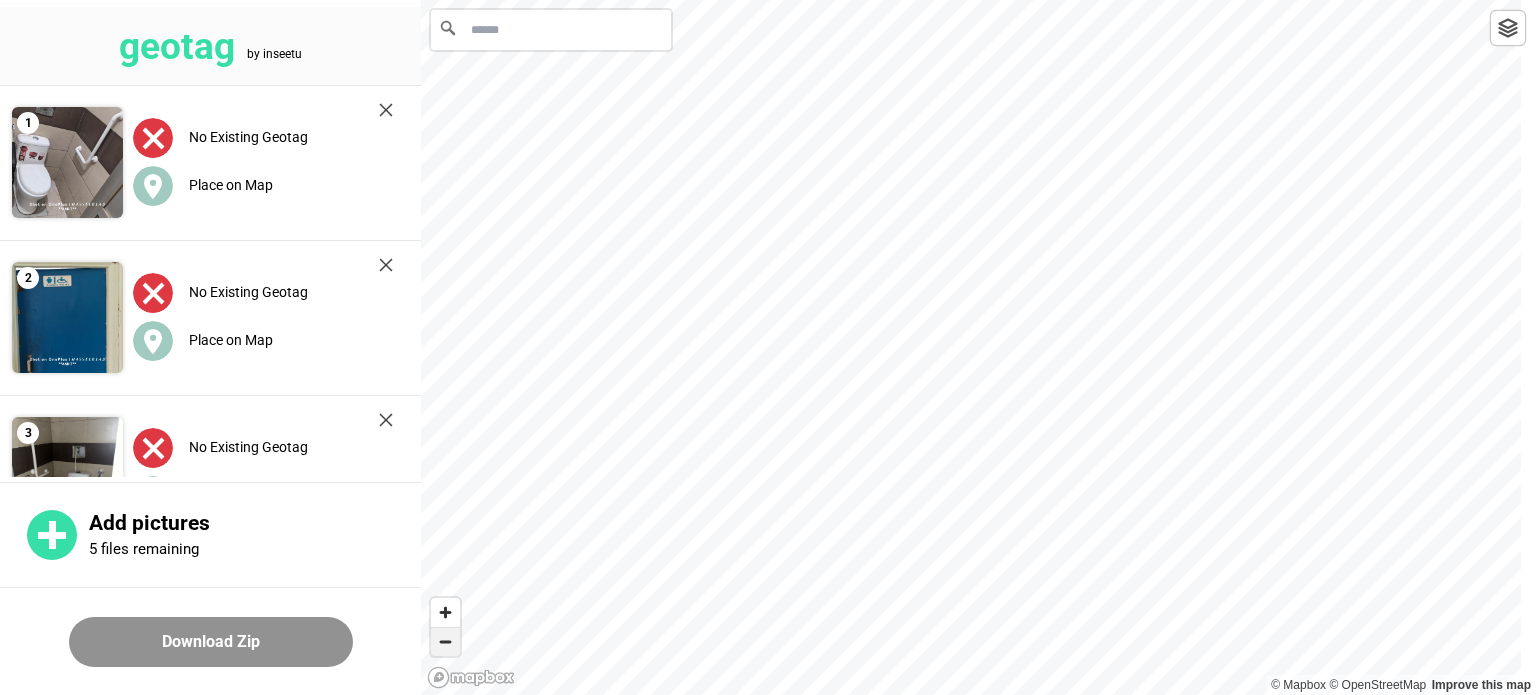 click at bounding box center (445, 642) 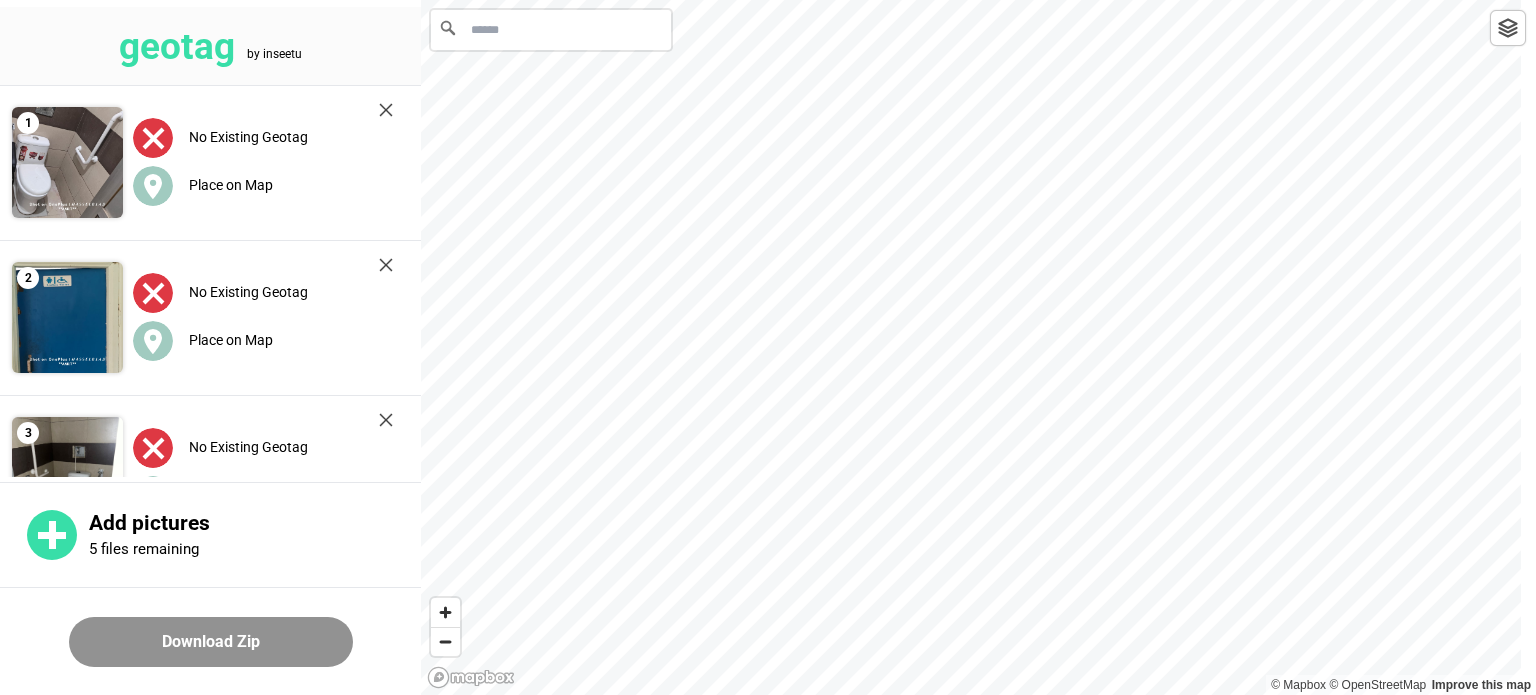click at bounding box center (1508, 28) 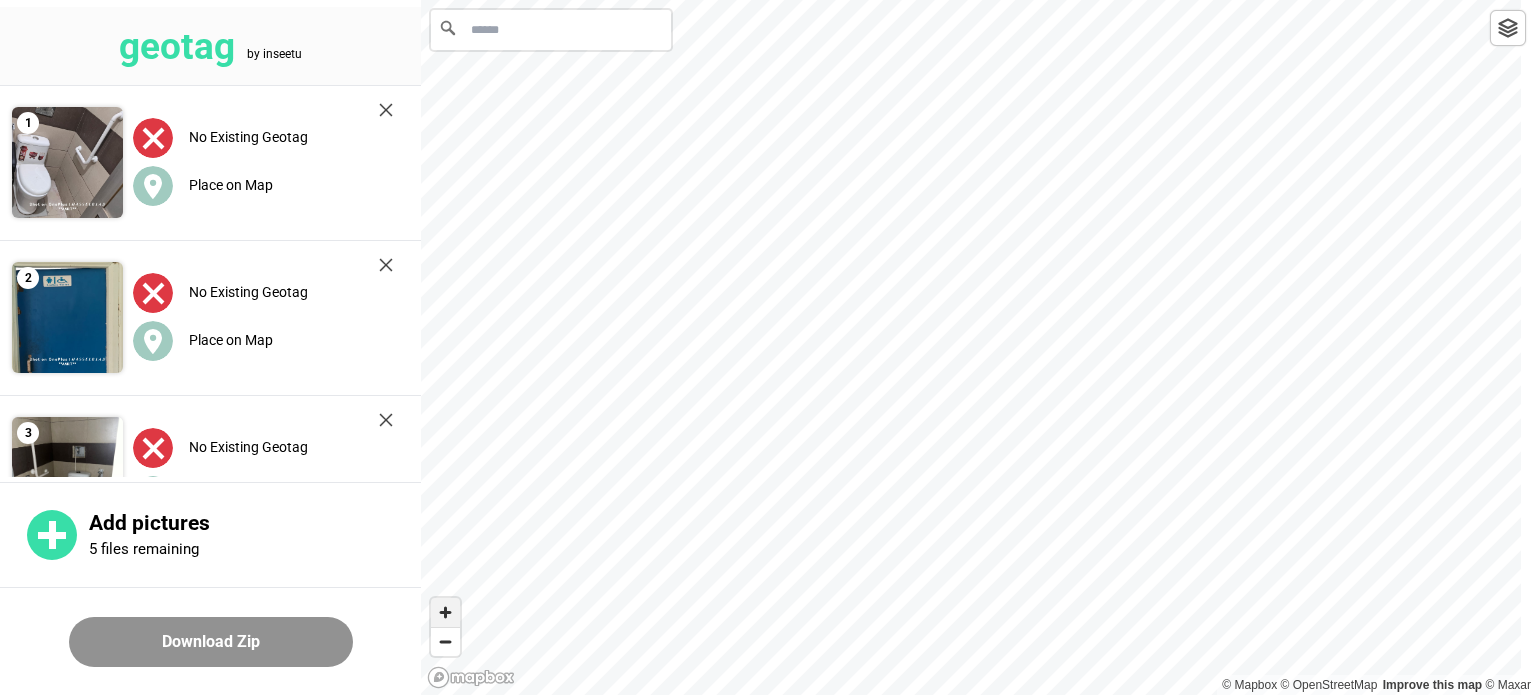 click at bounding box center (445, 612) 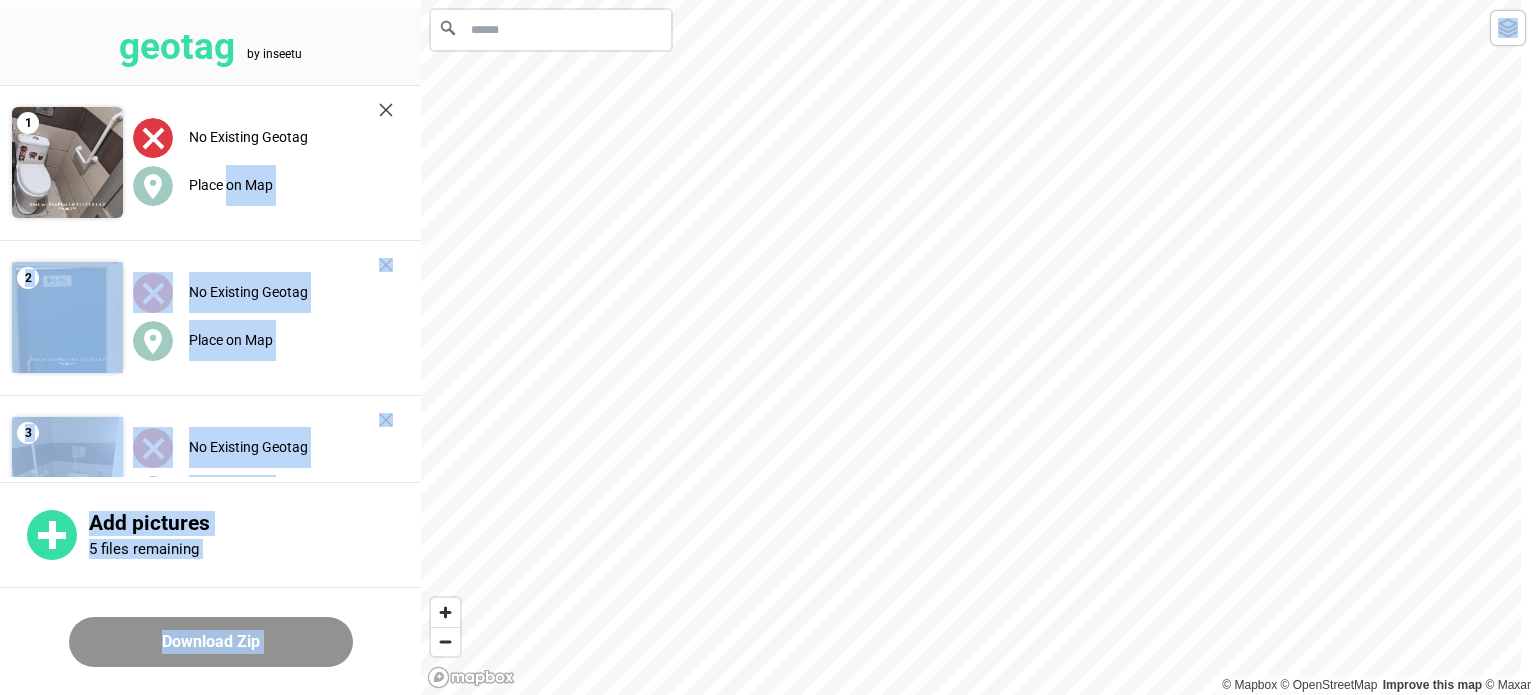 click on "geotag by inseetu 1 No Existing Geotag Place on Map  2 No Existing Geotag Place on Map  3 No Existing Geotag Place on Map  4 No Existing Geotag Place on Map  5 No Existing Geotag Place on Map  Add pictures 5 files remaining  Download Zip  [CITY]  [STATE], [COUNTRY] [CITY]  [NEIGHBORHOOD], [CITY], [STATE], [COUNTRY] [STATE]  [COUNTRY] [INSTITUTION_NAME]  [NEIGHBORHOOD], [CITY], [CITY_NAME], [STATE], [COUNTRY] [INSTITUTION_NAME]  [NEIGHBORHOOD], [CITY], [STATE], [COUNTRY] Powered by Mapbox © Mapbox   © OpenStreetMap   Improve this map   © Maxar" at bounding box center [768, 0] 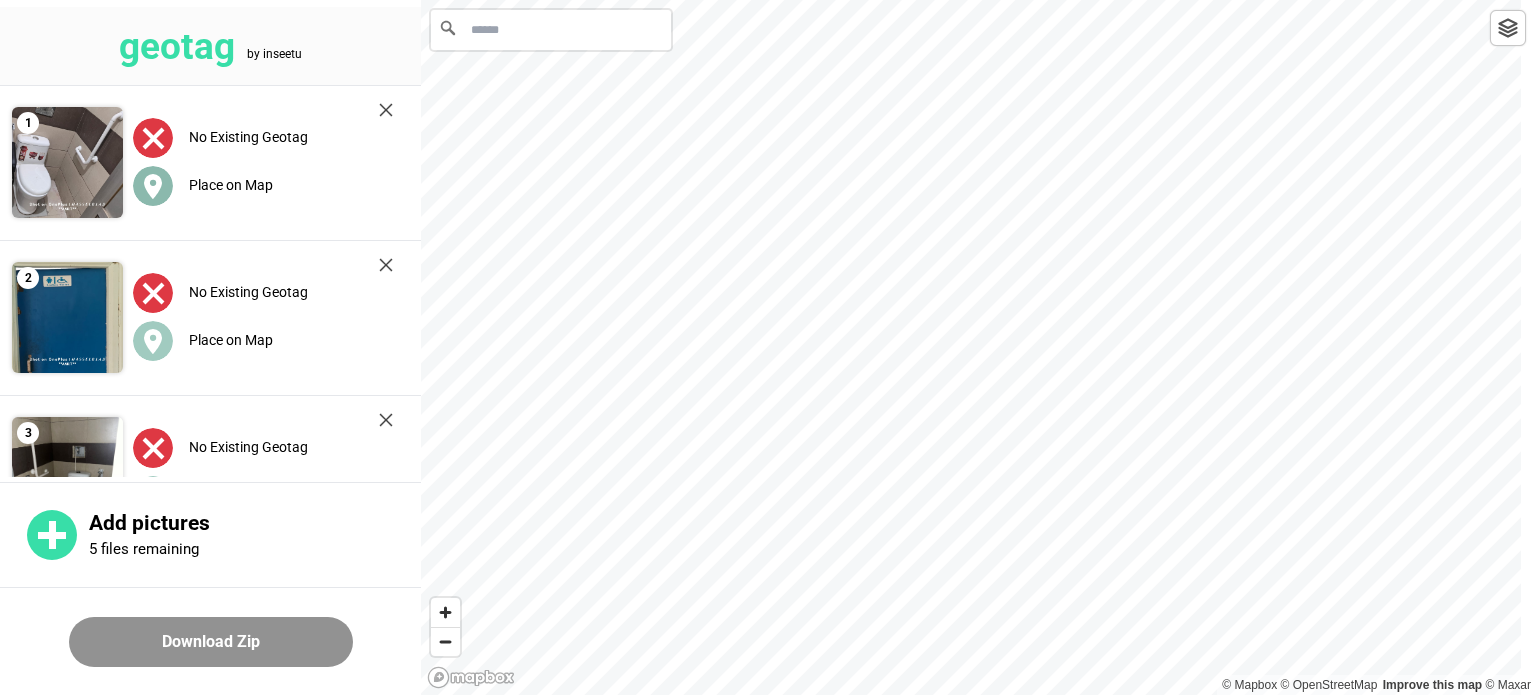 click on "Place on Map" at bounding box center [231, 185] 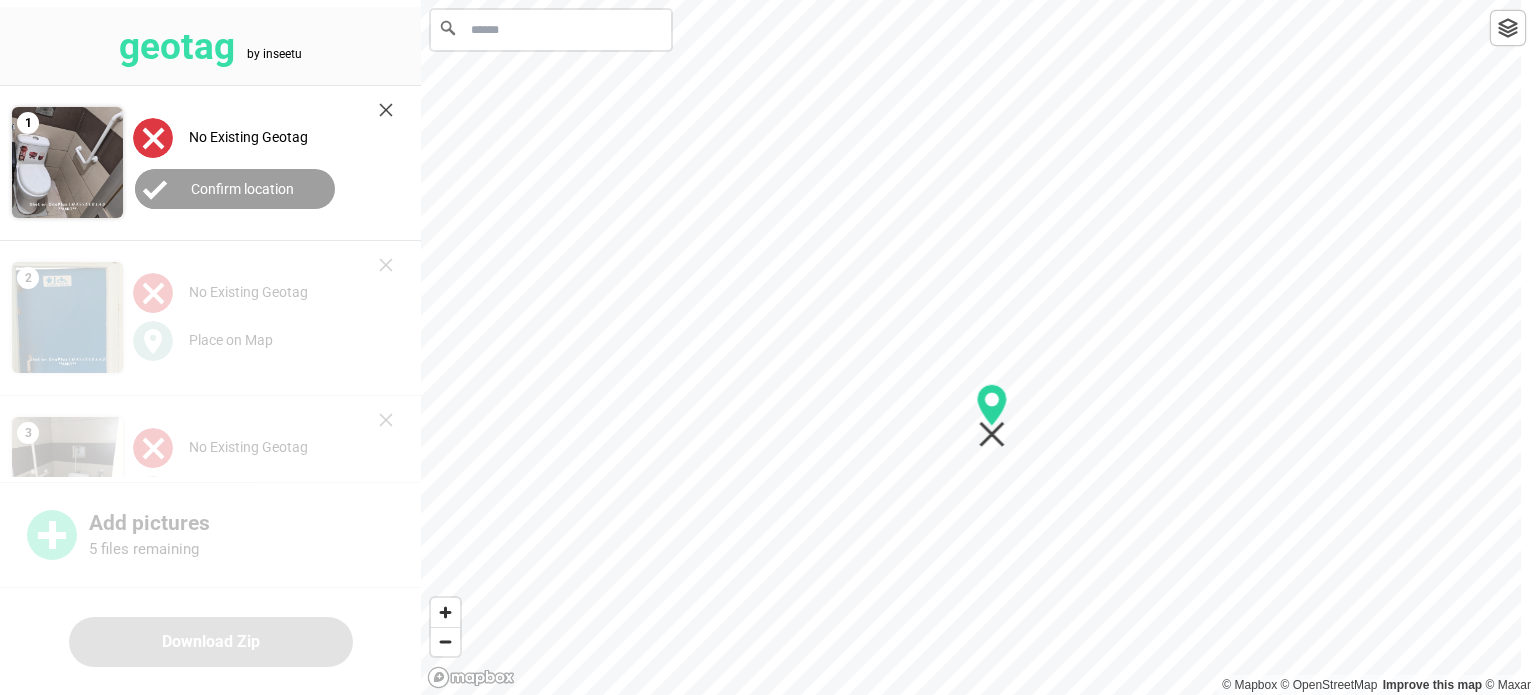 click at bounding box center (978, 0) 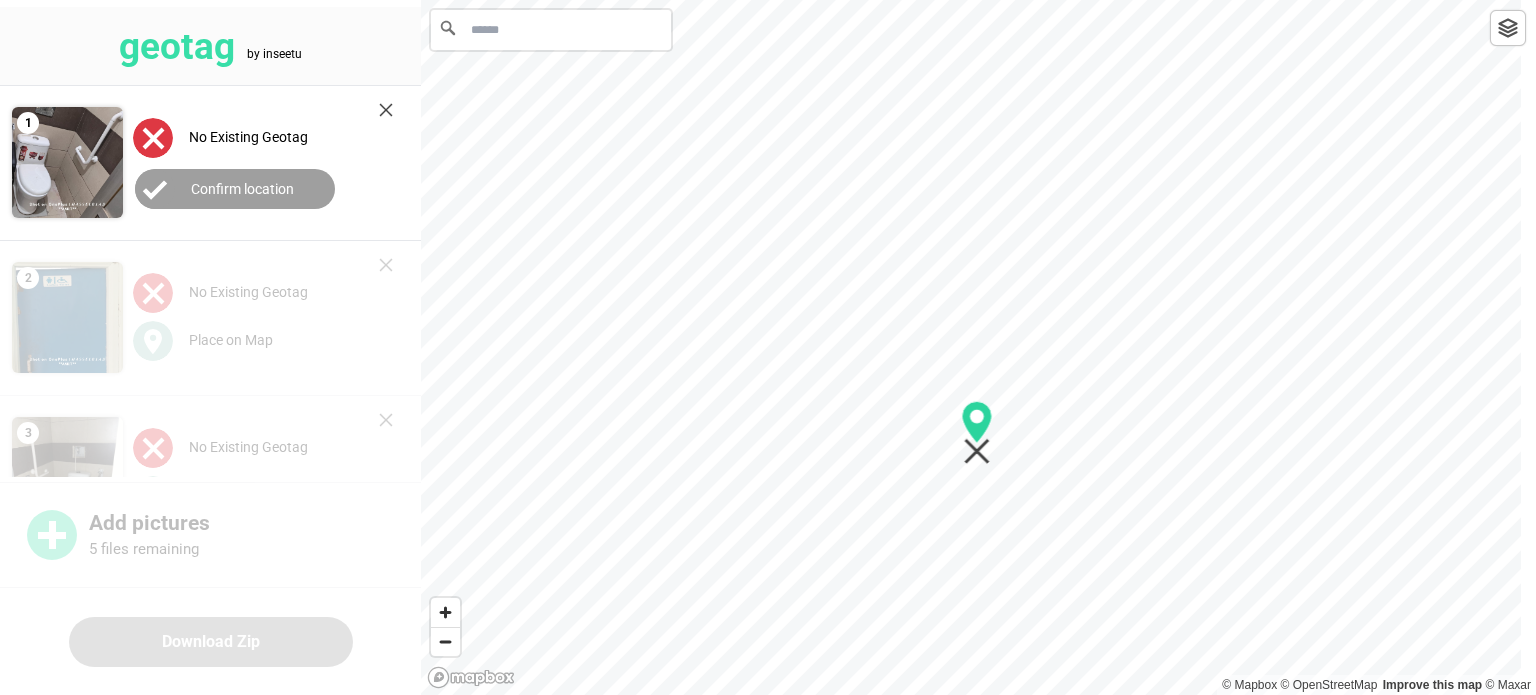 click at bounding box center [978, 0] 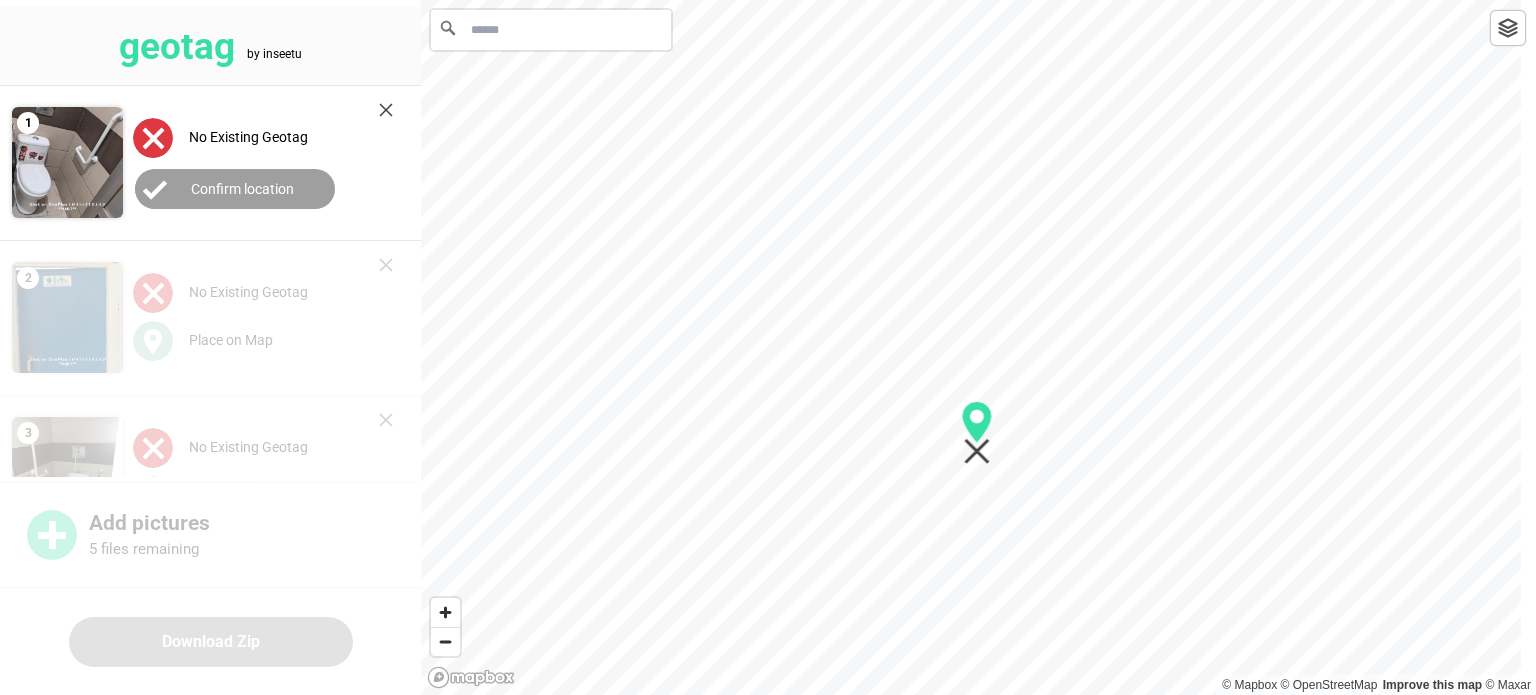 click on "Confirm location" at bounding box center (242, 189) 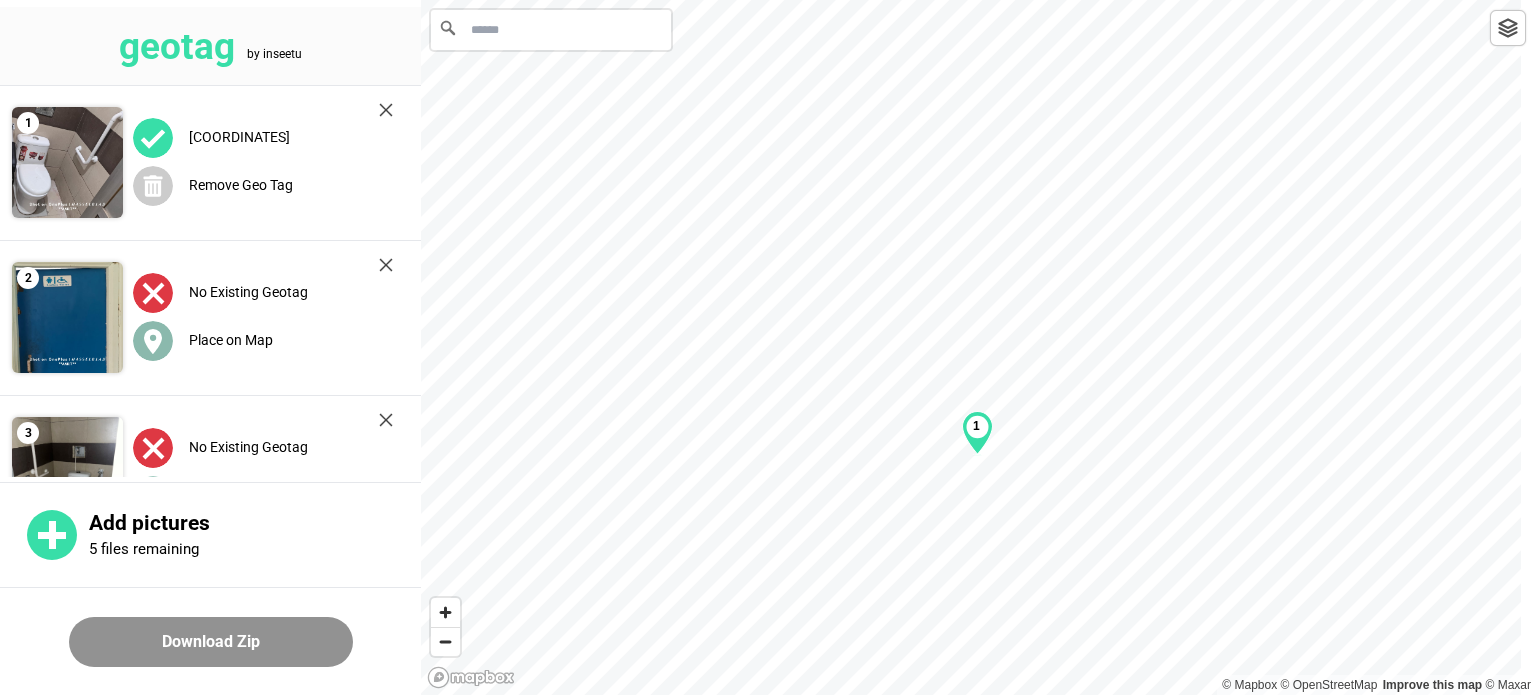 click 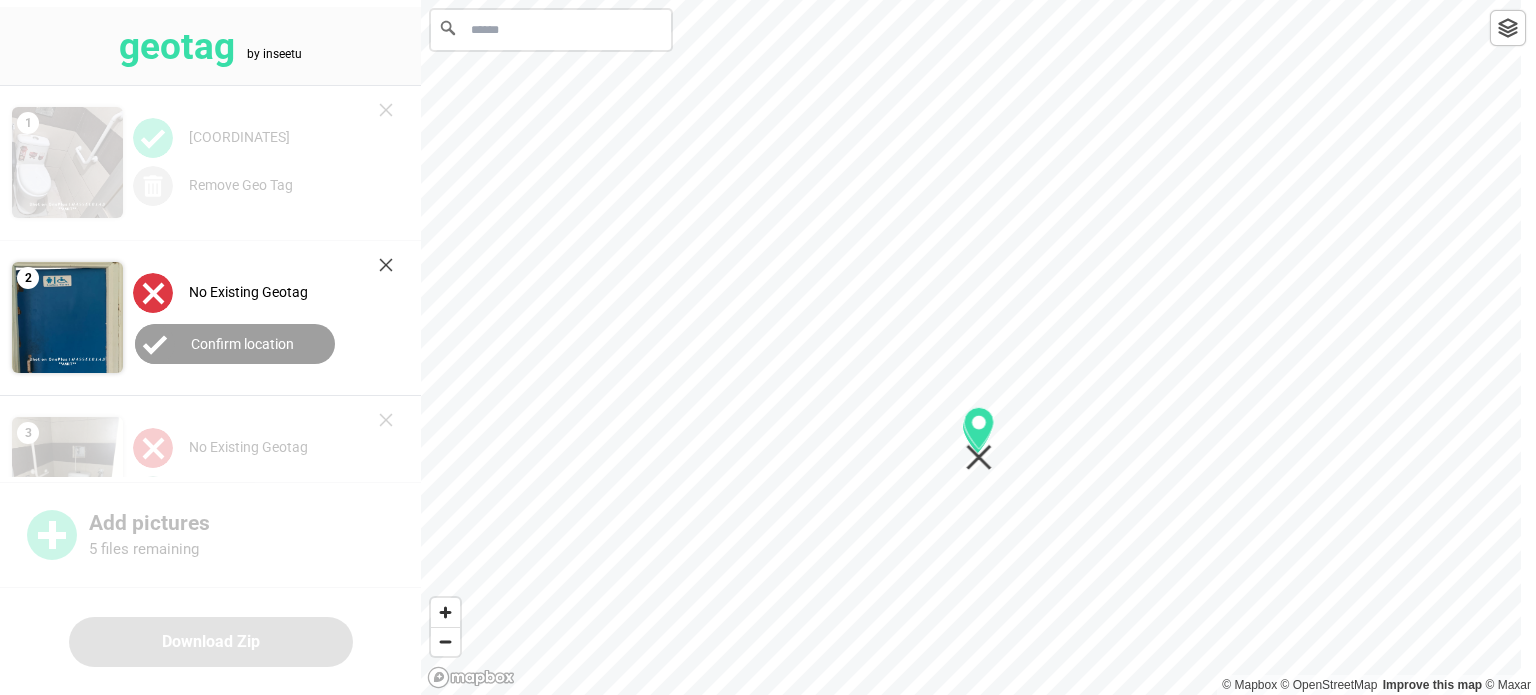 drag, startPoint x: 966, startPoint y: 333, endPoint x: 974, endPoint y: 424, distance: 91.350975 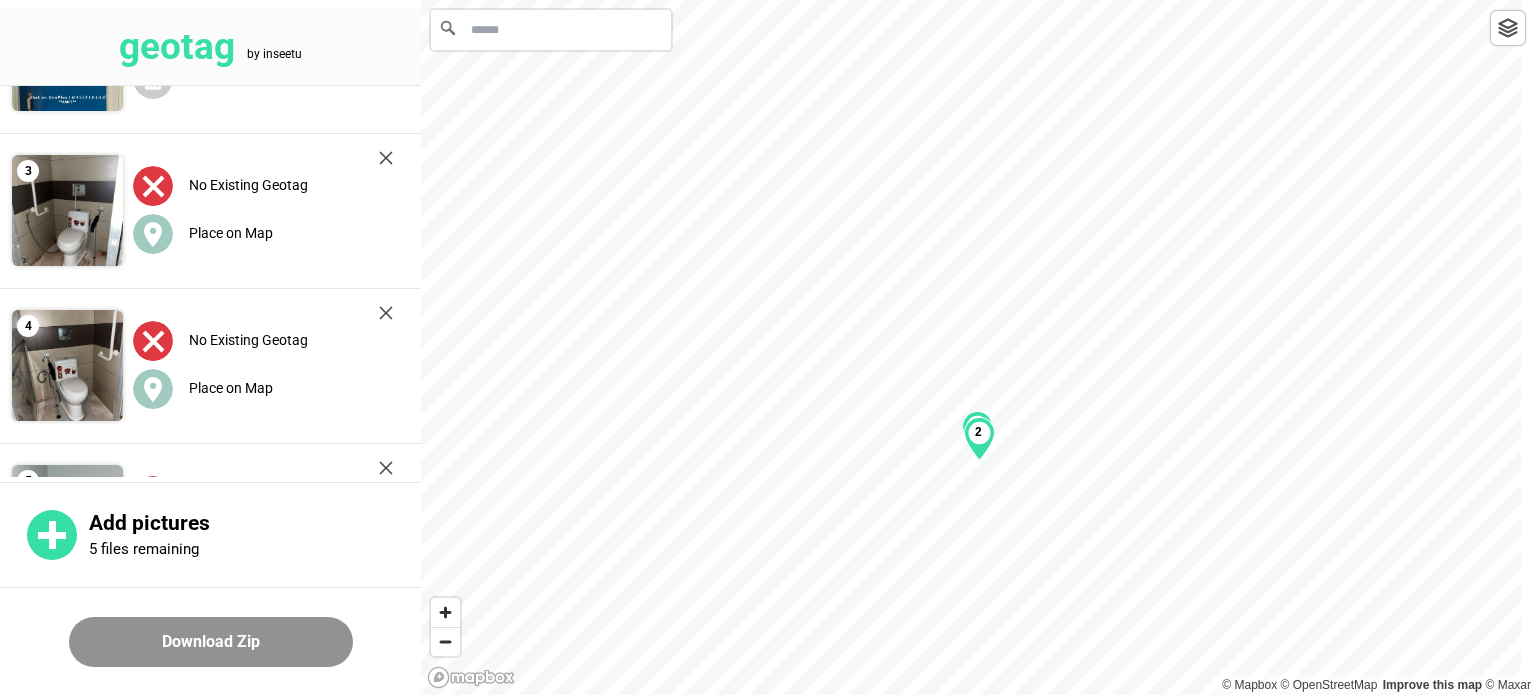scroll, scrollTop: 248, scrollLeft: 0, axis: vertical 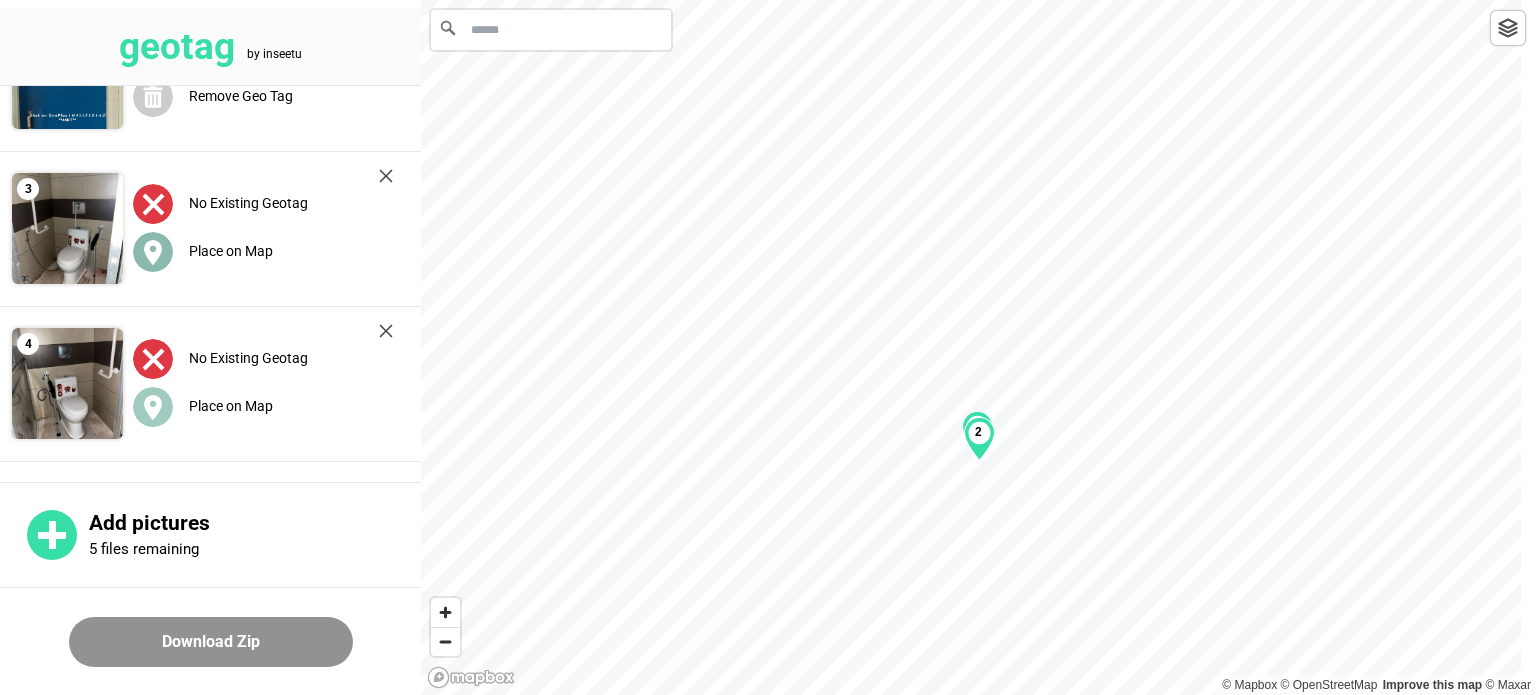 click on "Place on Map" at bounding box center (231, 251) 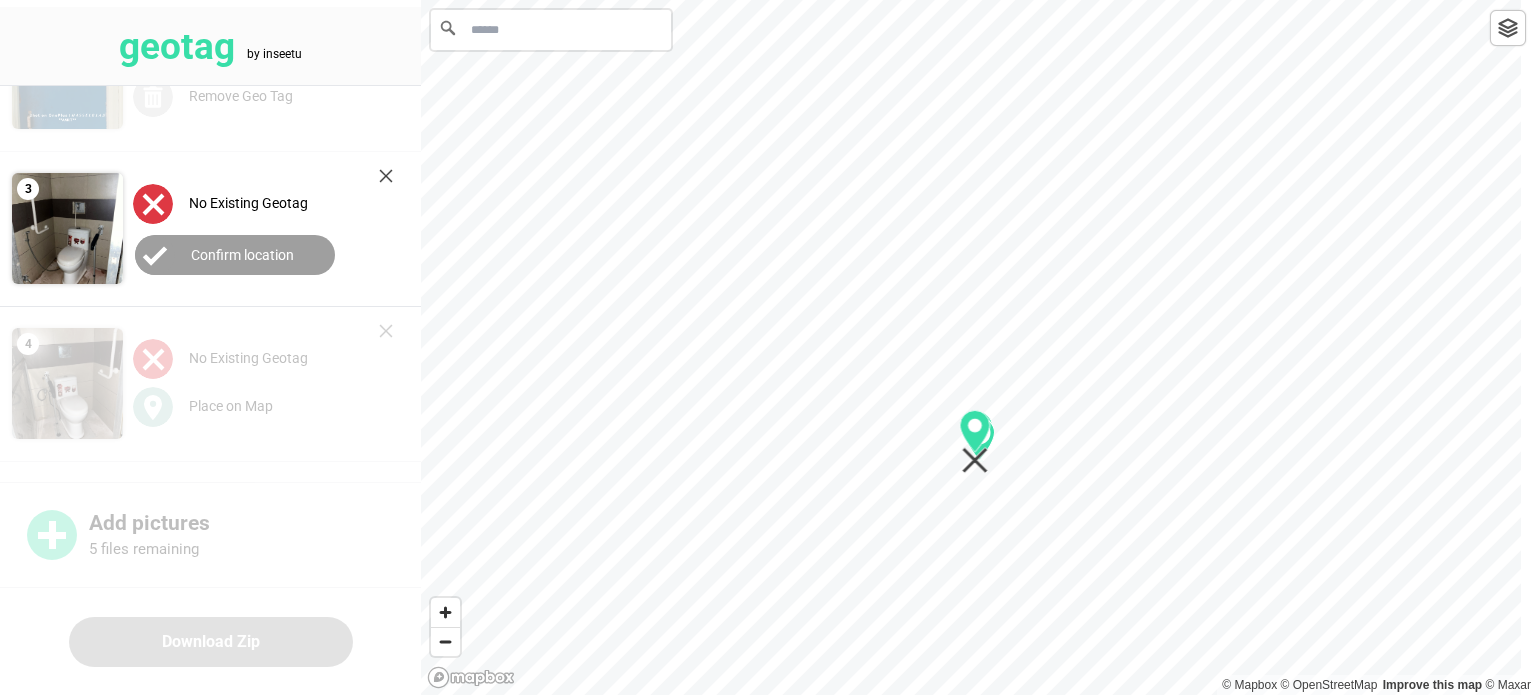 drag, startPoint x: 975, startPoint y: 337, endPoint x: 979, endPoint y: 431, distance: 94.08507 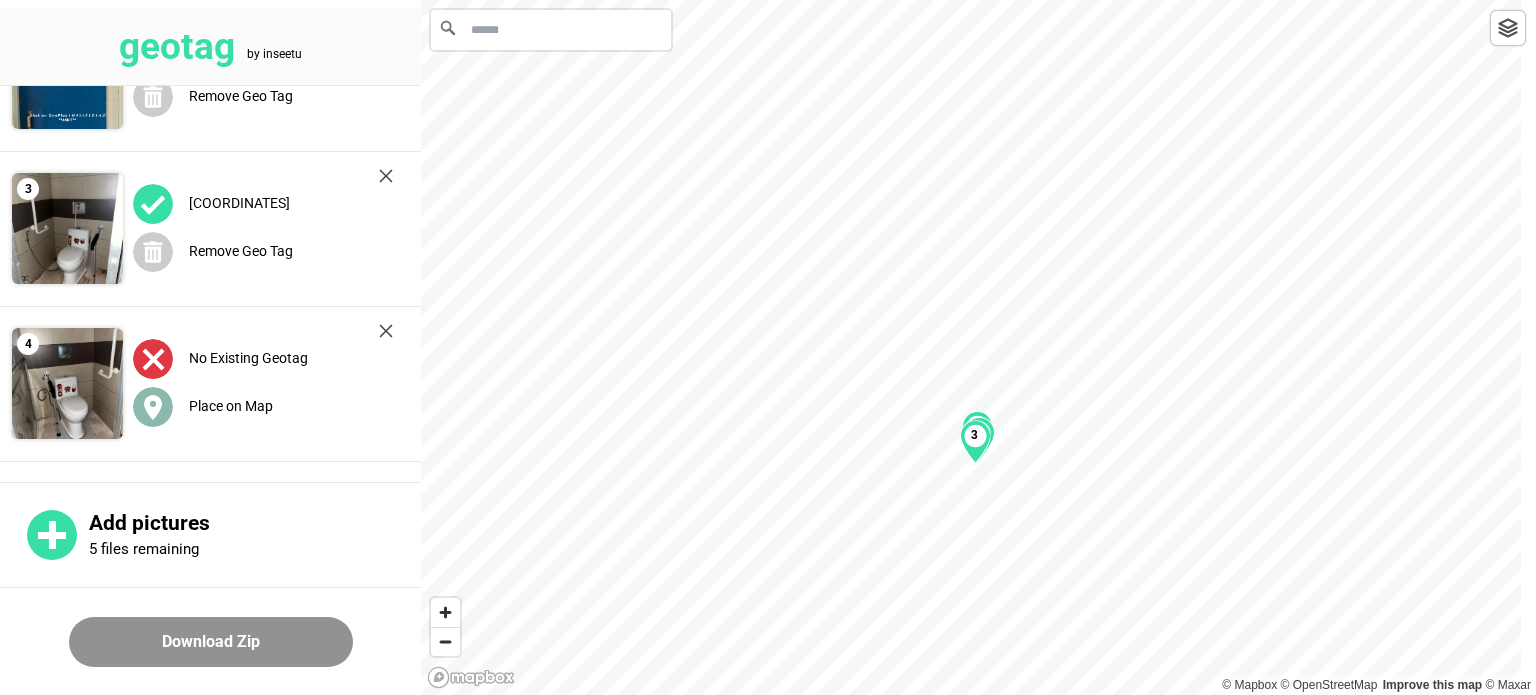click on "Place on Map" at bounding box center (231, 406) 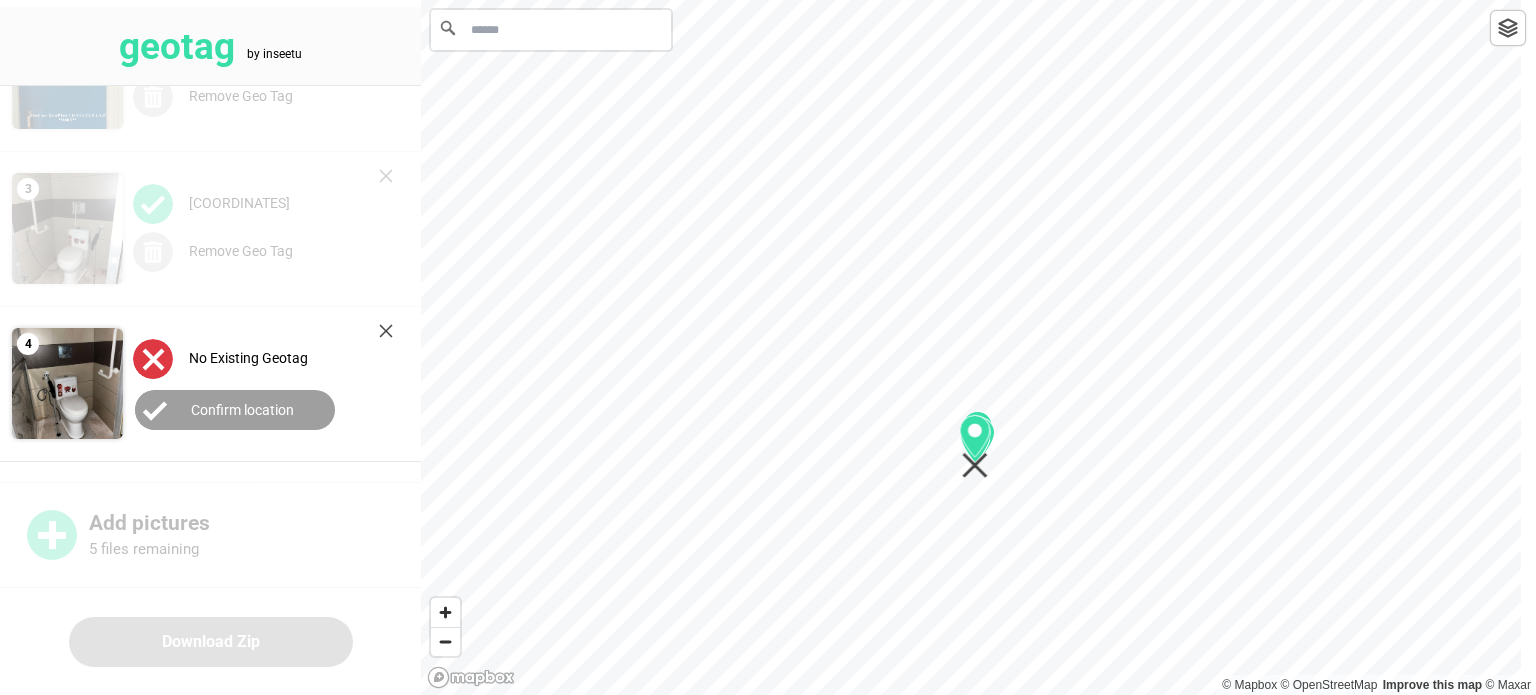 drag, startPoint x: 972, startPoint y: 336, endPoint x: 976, endPoint y: 435, distance: 99.08077 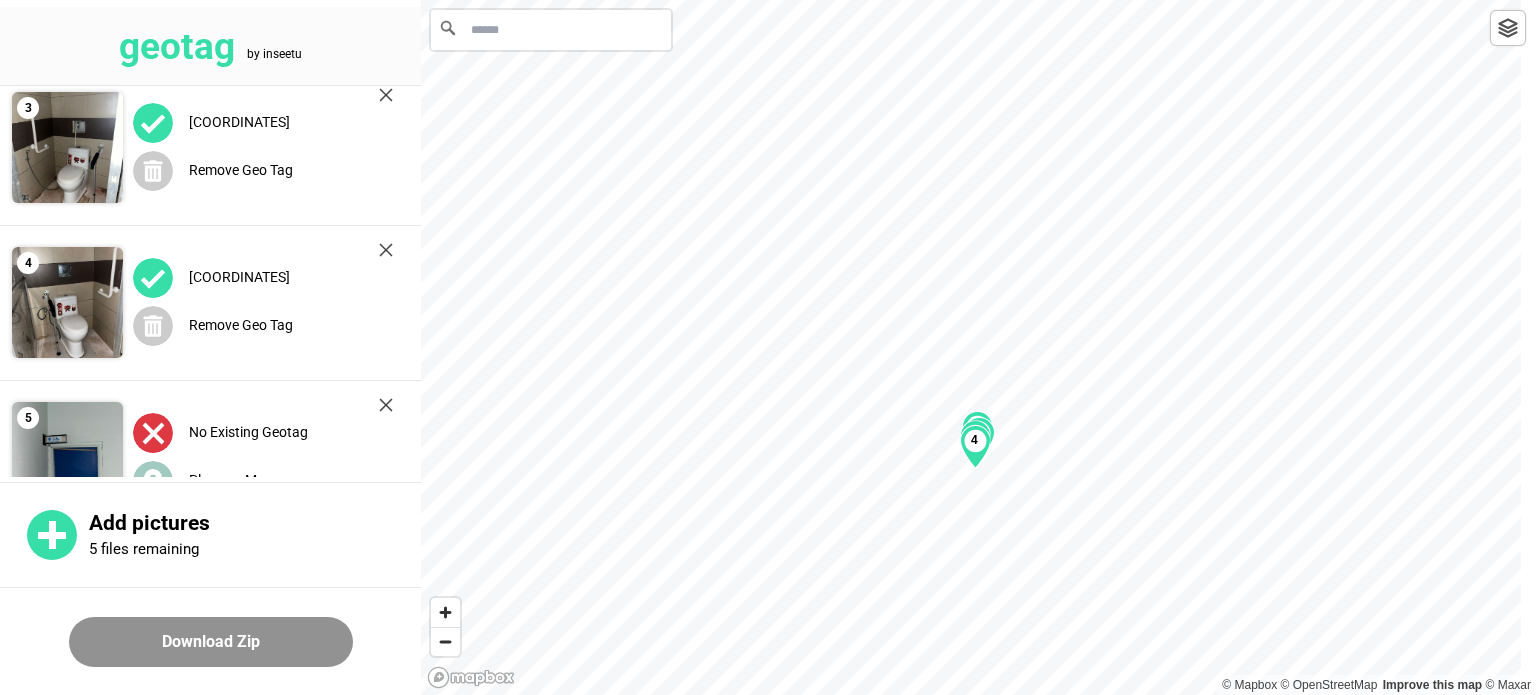 scroll, scrollTop: 384, scrollLeft: 0, axis: vertical 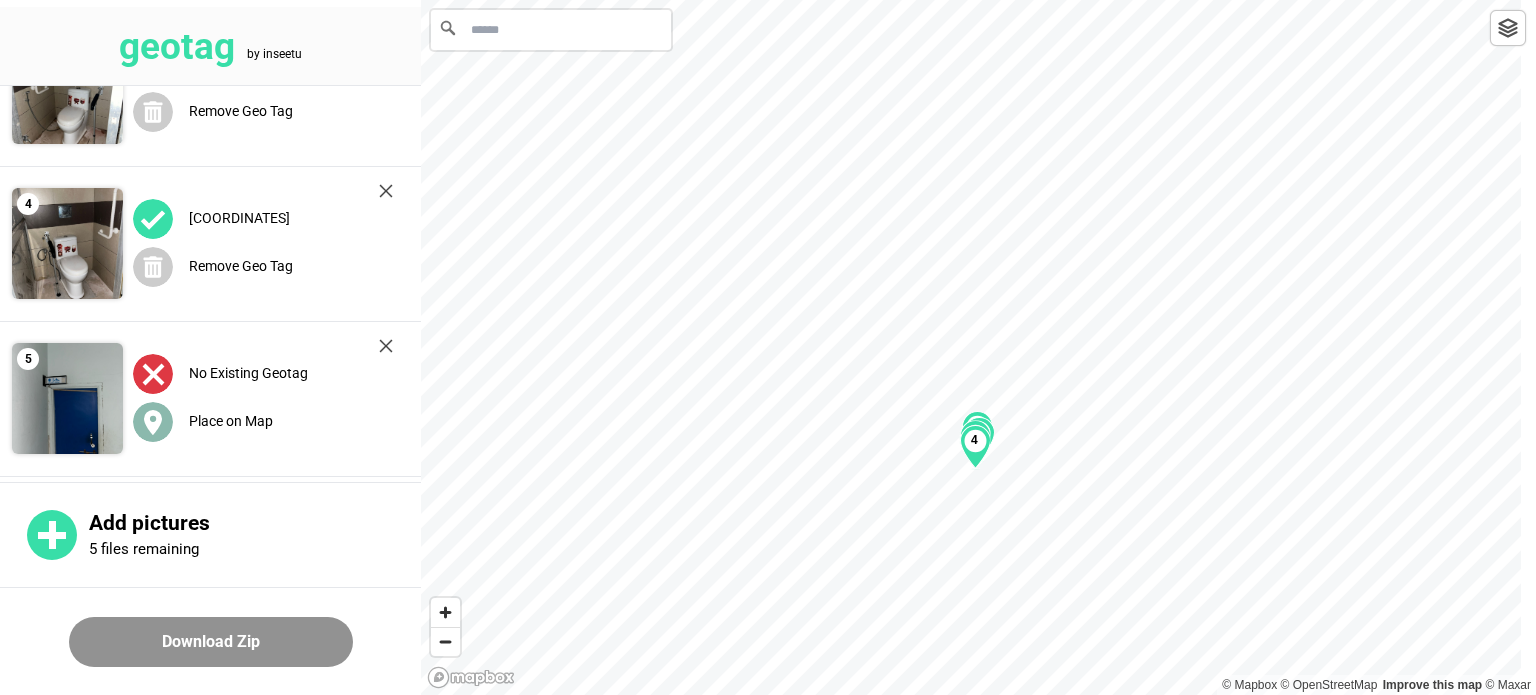 click on "Place on Map" at bounding box center (231, 421) 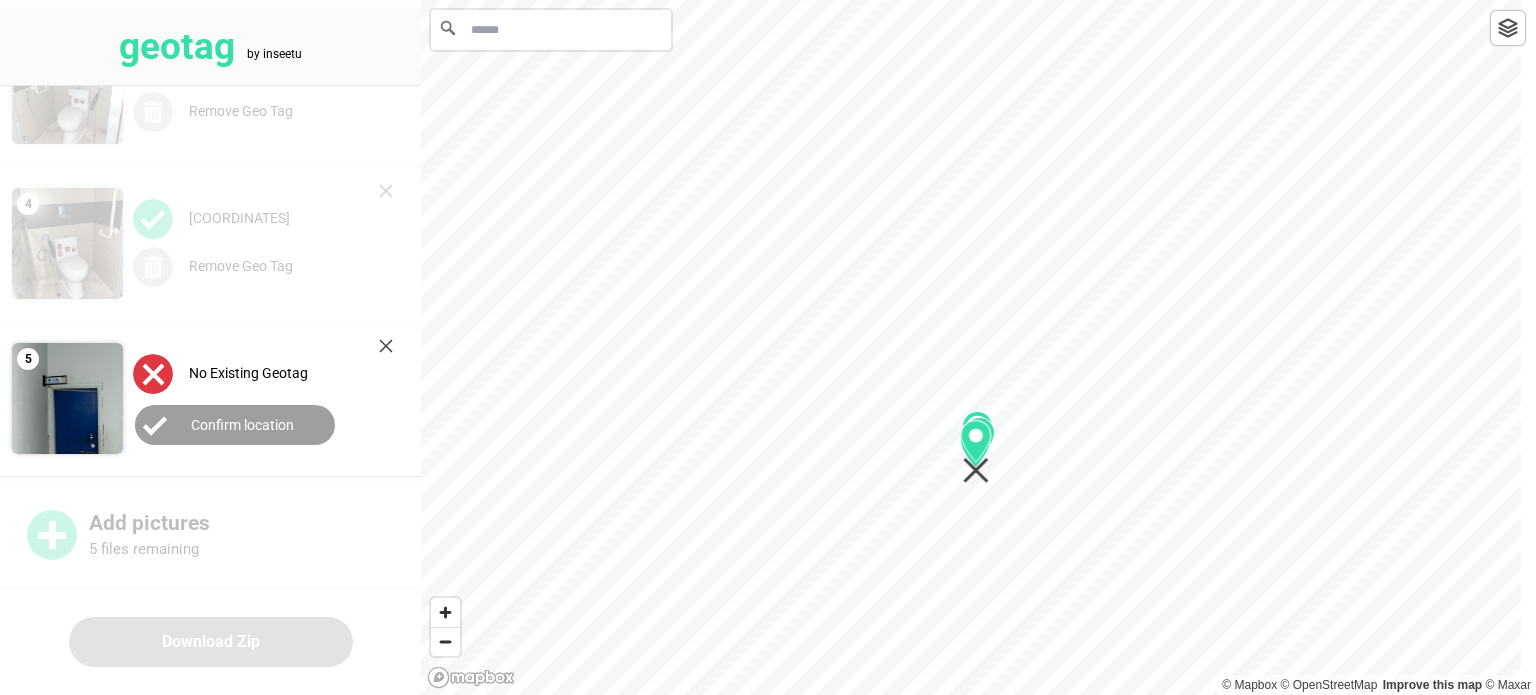 drag, startPoint x: 968, startPoint y: 332, endPoint x: 973, endPoint y: 436, distance: 104.120125 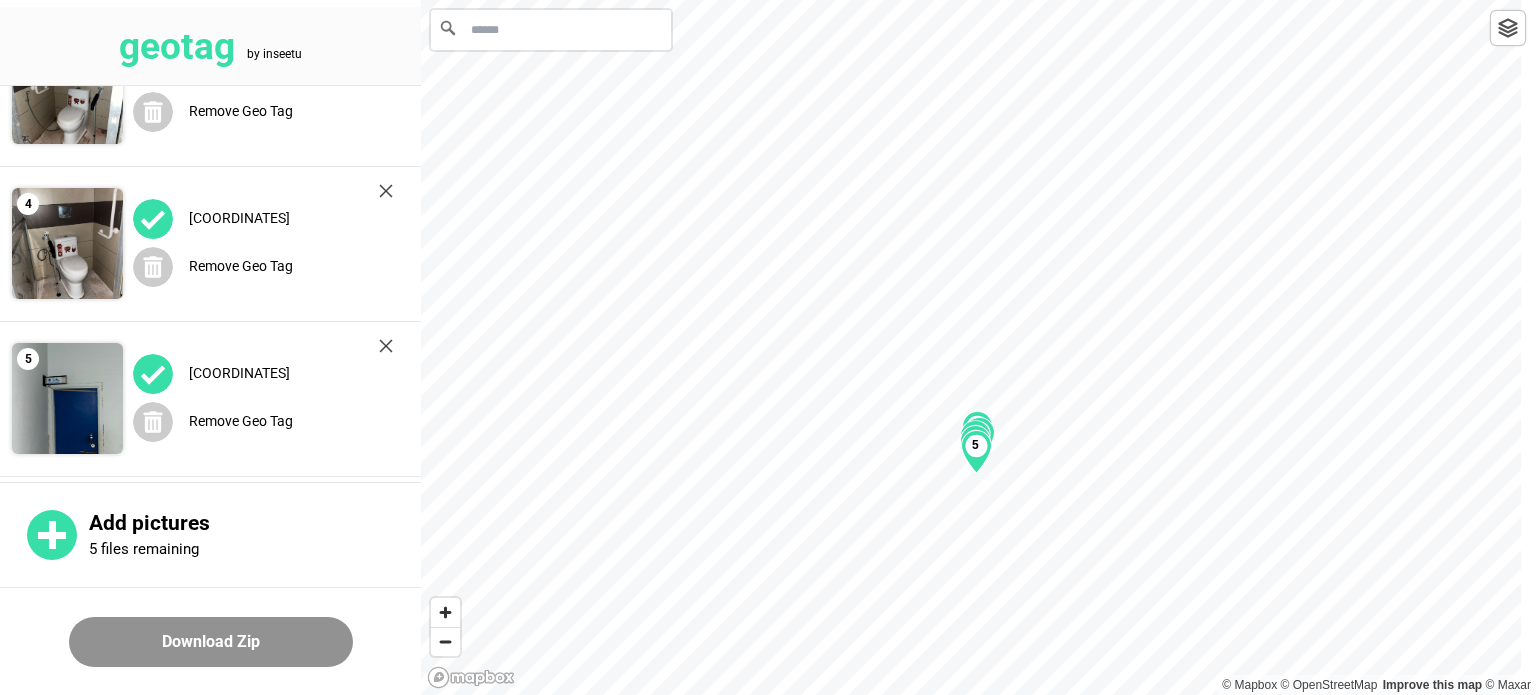 click on "Download Zip" at bounding box center [211, 642] 